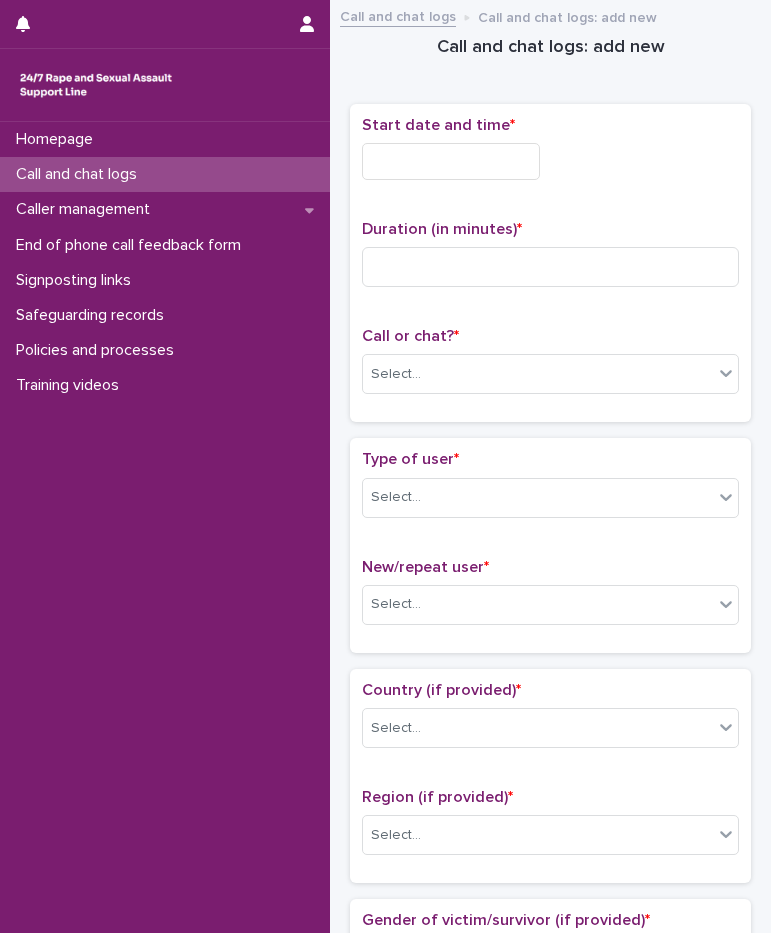 scroll, scrollTop: 0, scrollLeft: 0, axis: both 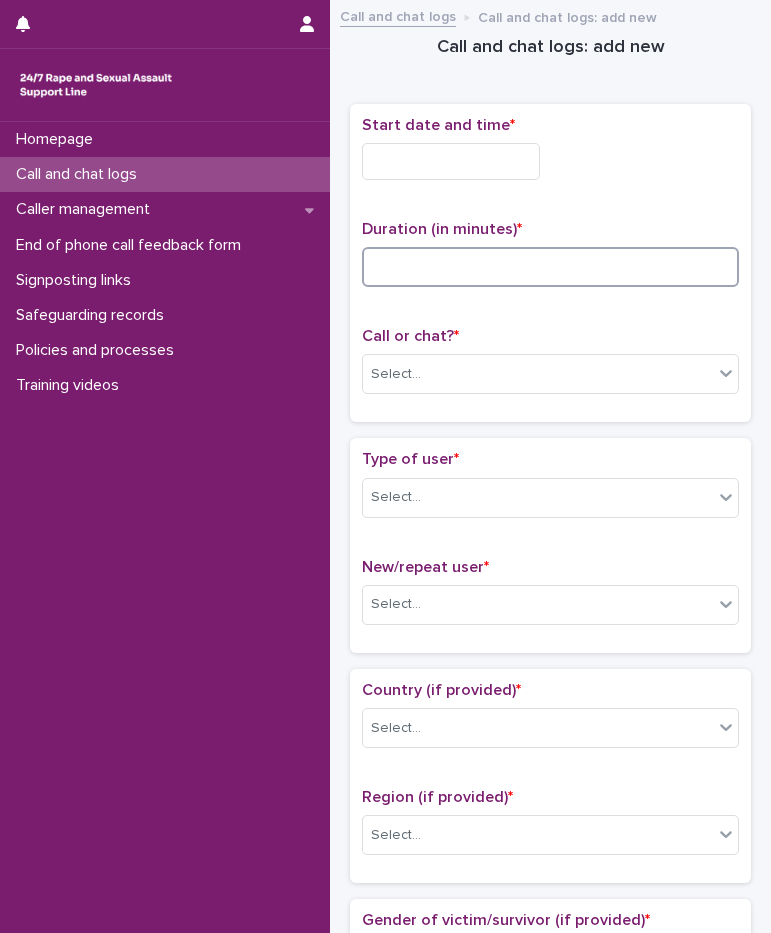 click at bounding box center (550, 267) 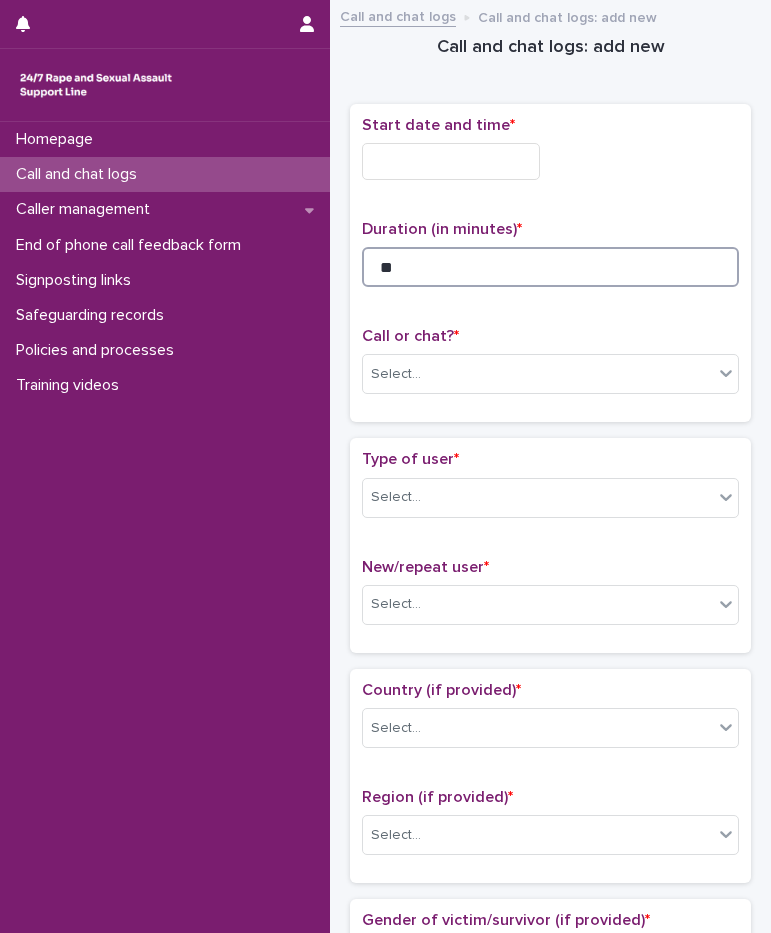 type on "**" 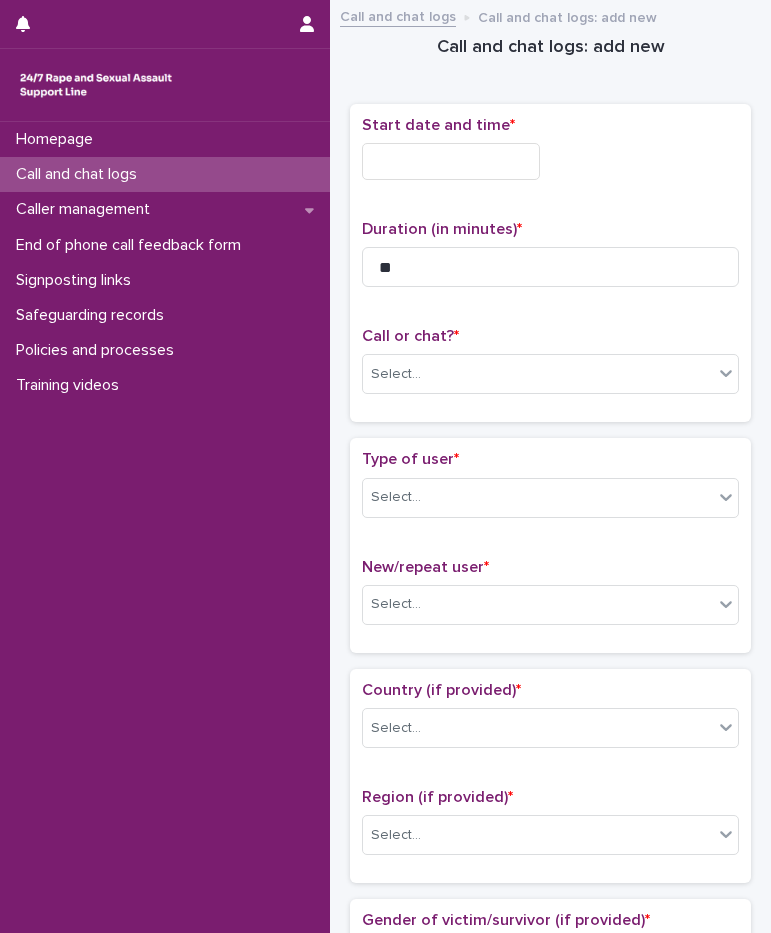 click at bounding box center (451, 161) 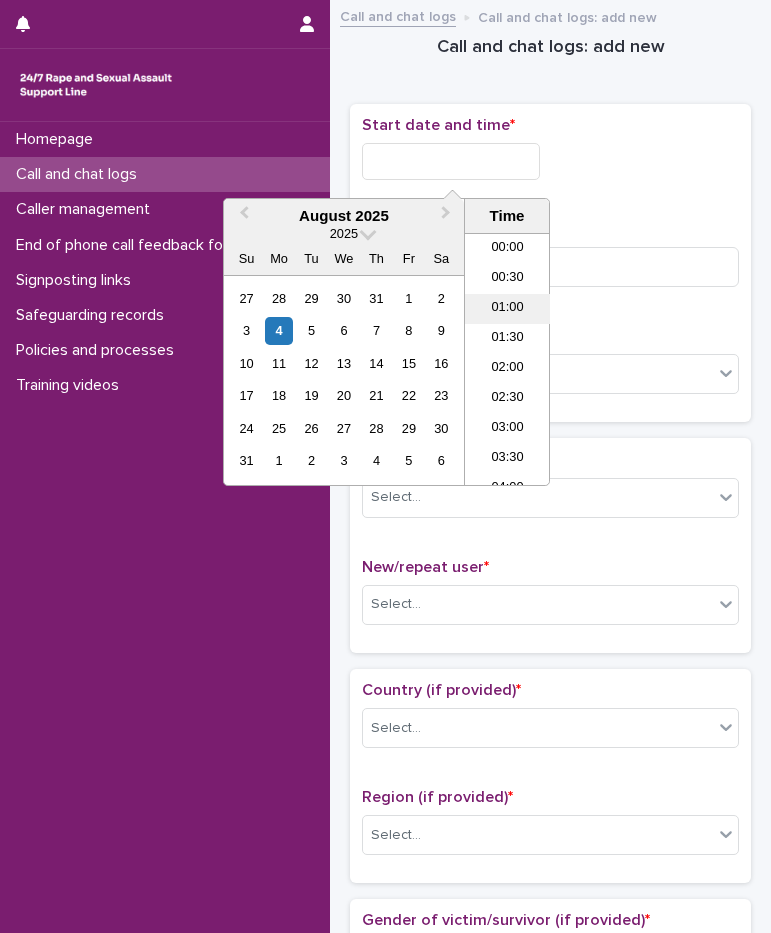 click on "01:00" at bounding box center [507, 309] 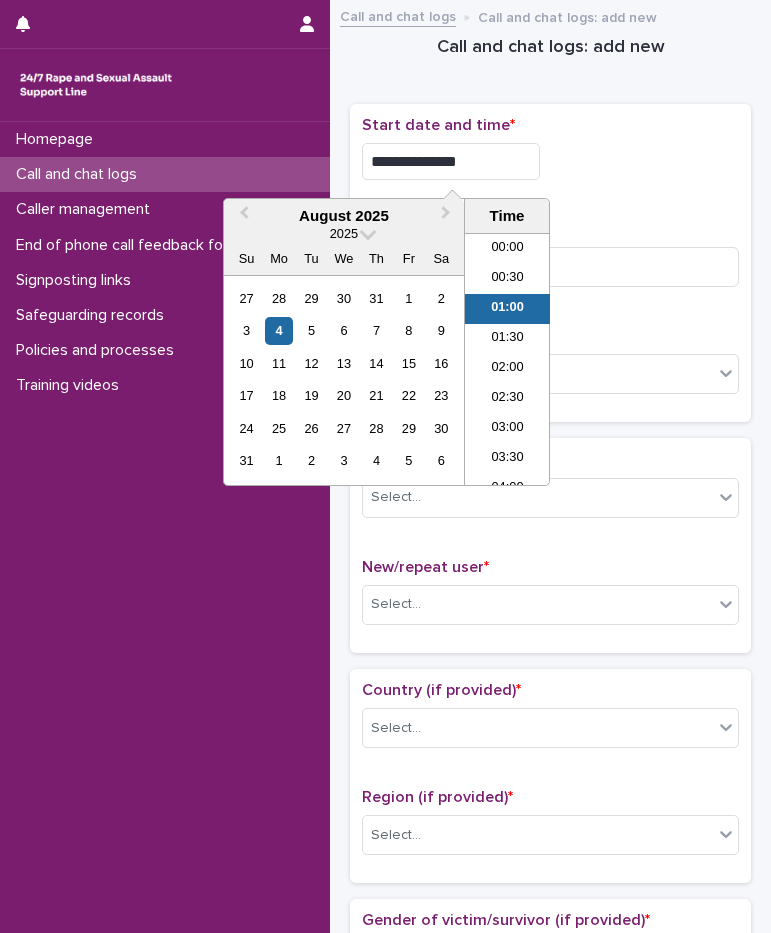 click on "**********" at bounding box center (451, 161) 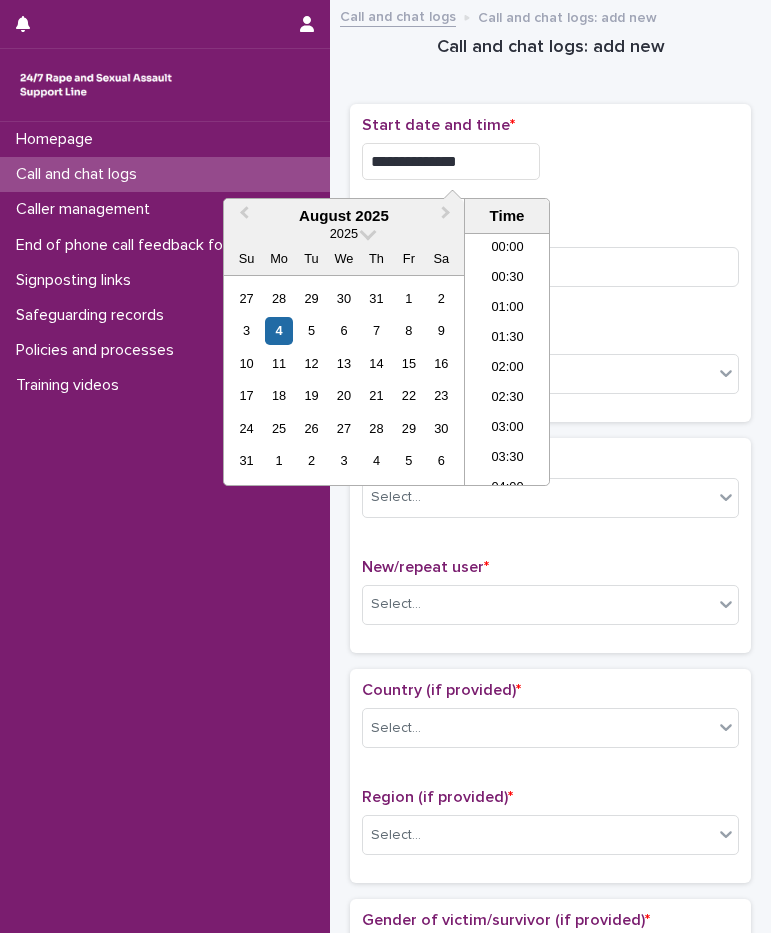 type on "**********" 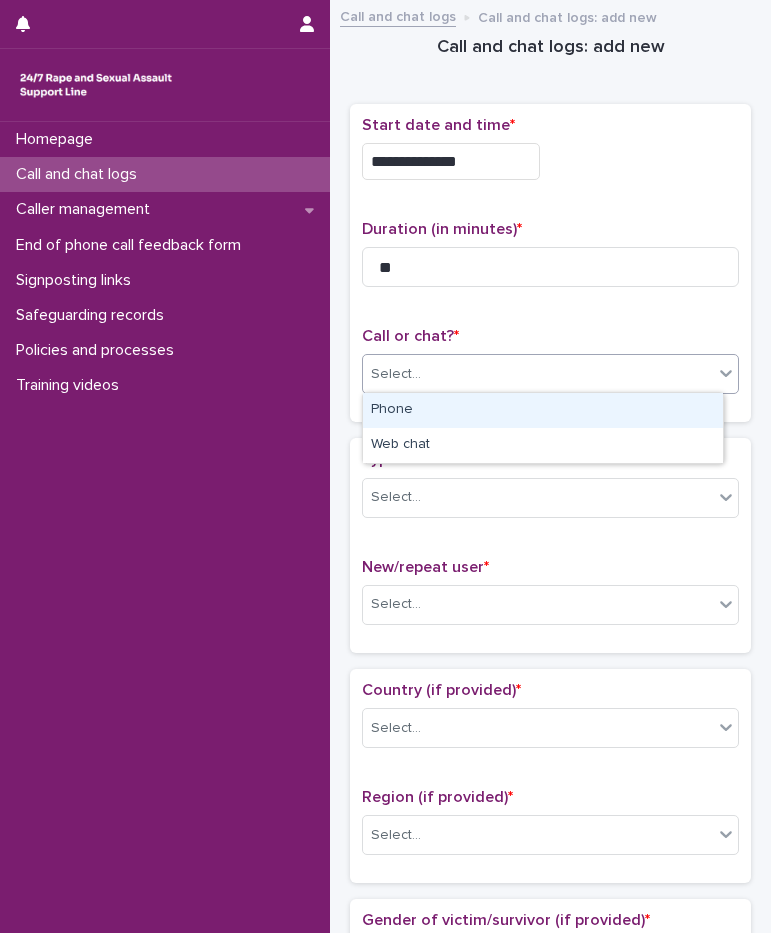 click on "Select..." at bounding box center [538, 374] 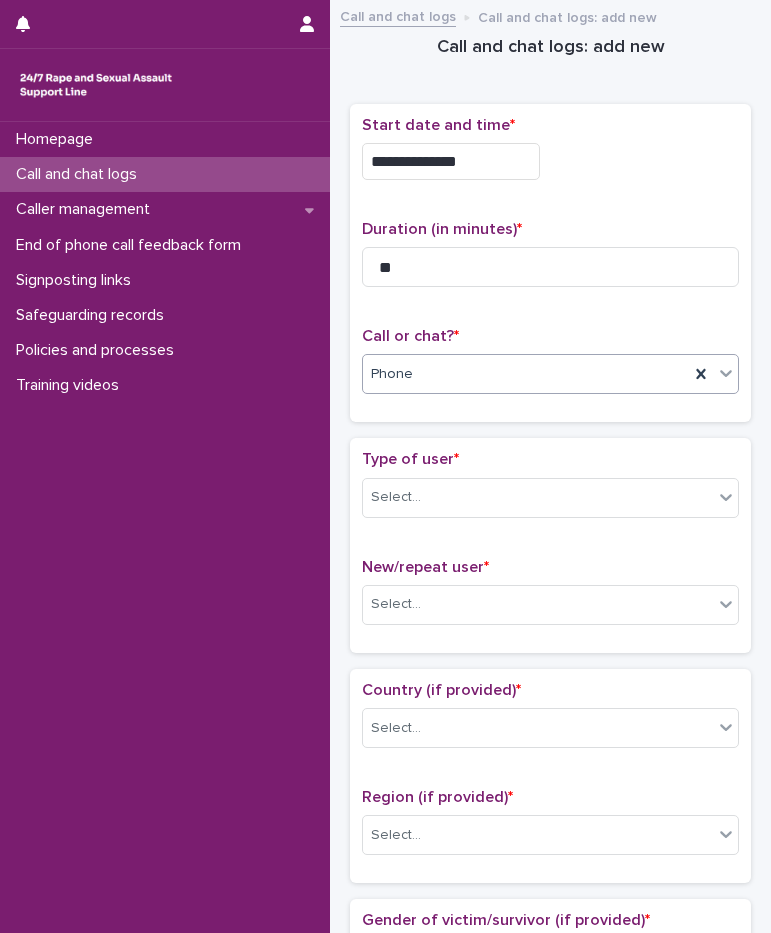 click on "Phone" at bounding box center [526, 374] 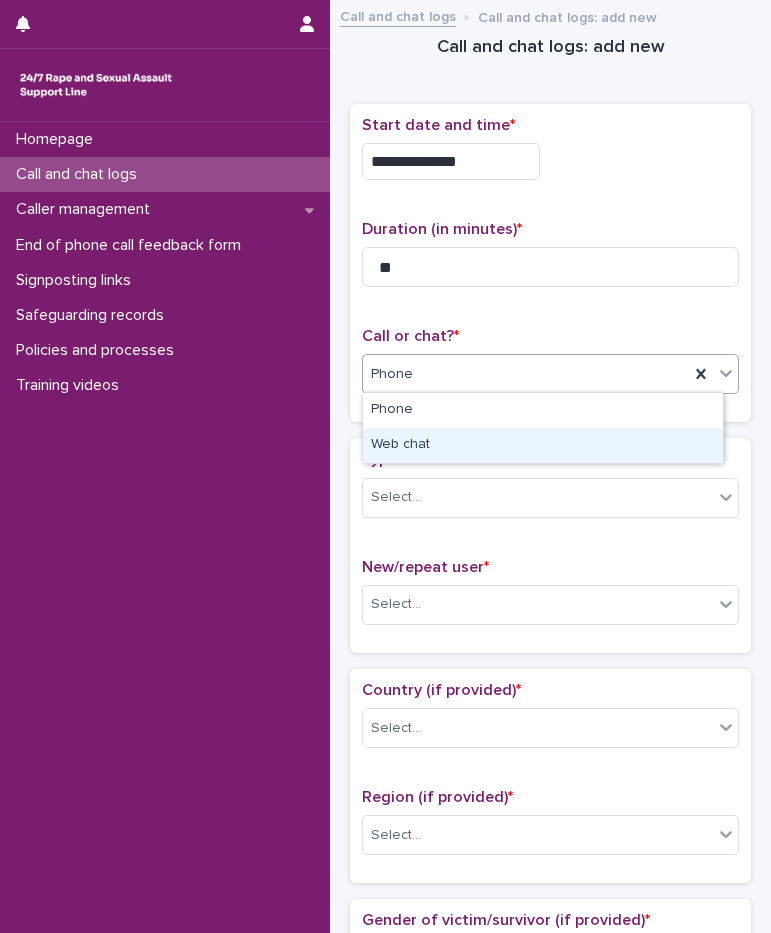click on "Web chat" at bounding box center (543, 445) 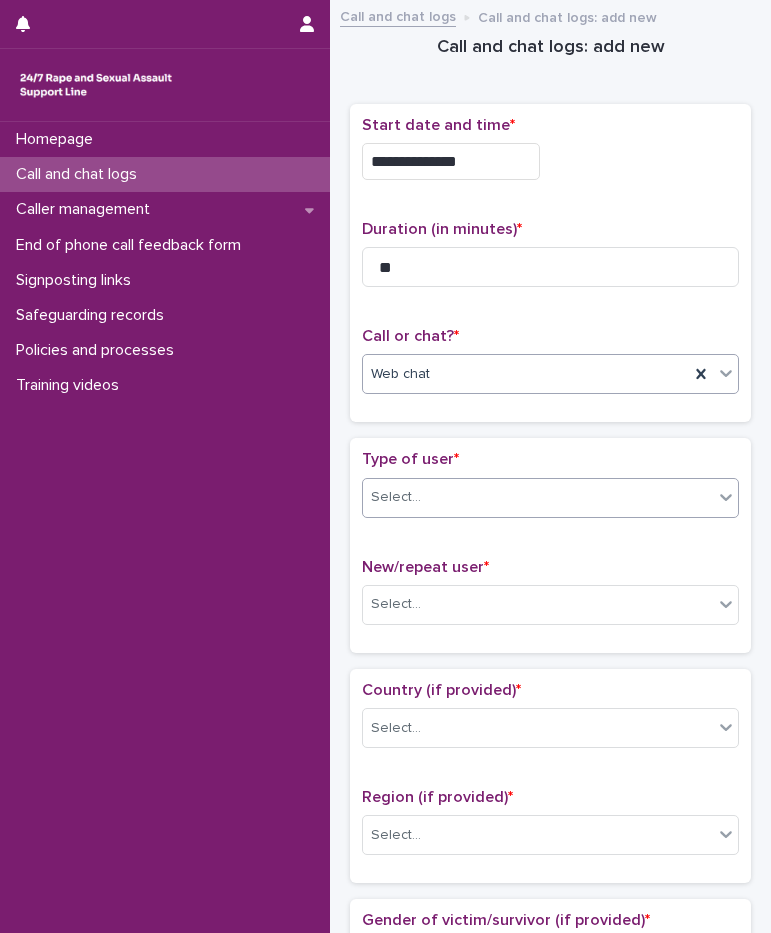 click on "Select..." at bounding box center [538, 497] 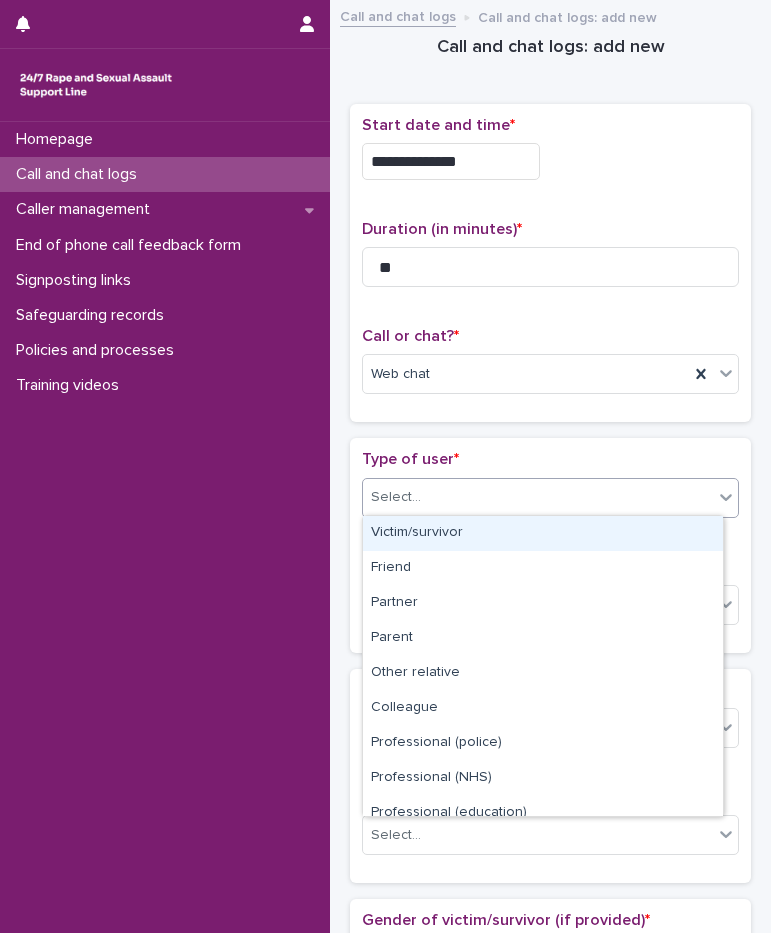 click on "Victim/survivor" at bounding box center (543, 533) 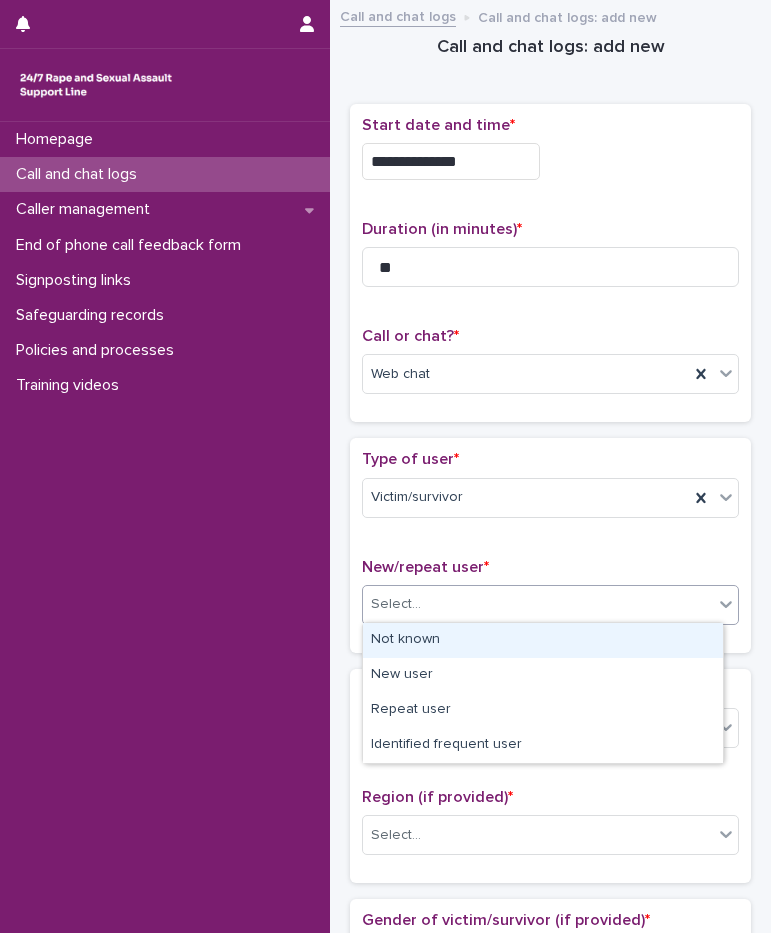 click on "Select..." at bounding box center (538, 604) 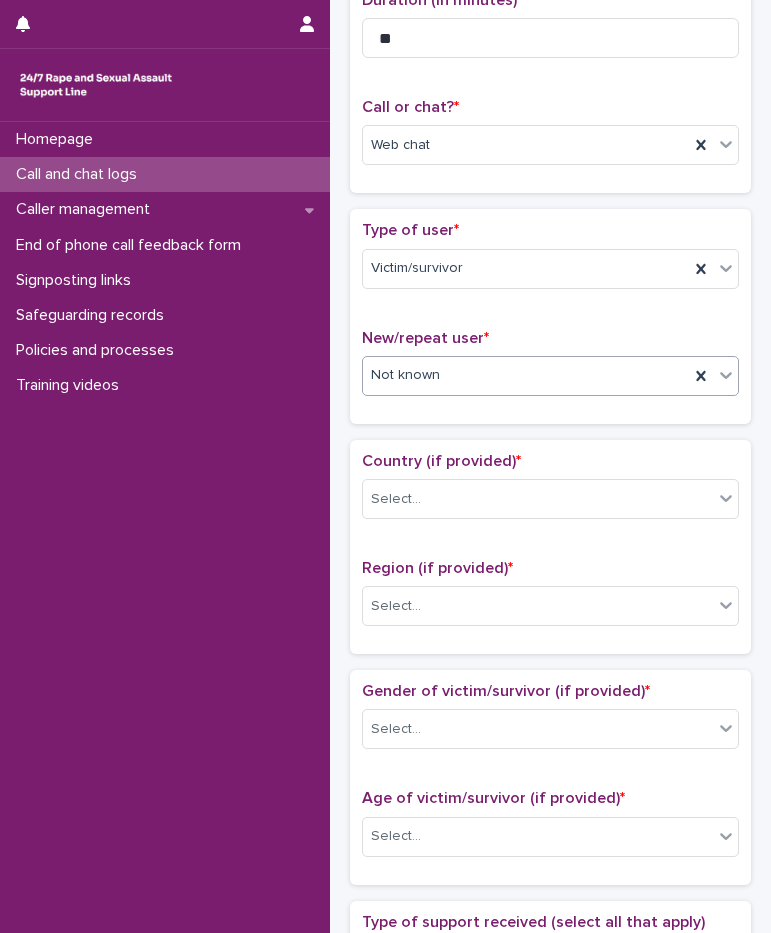 scroll, scrollTop: 500, scrollLeft: 0, axis: vertical 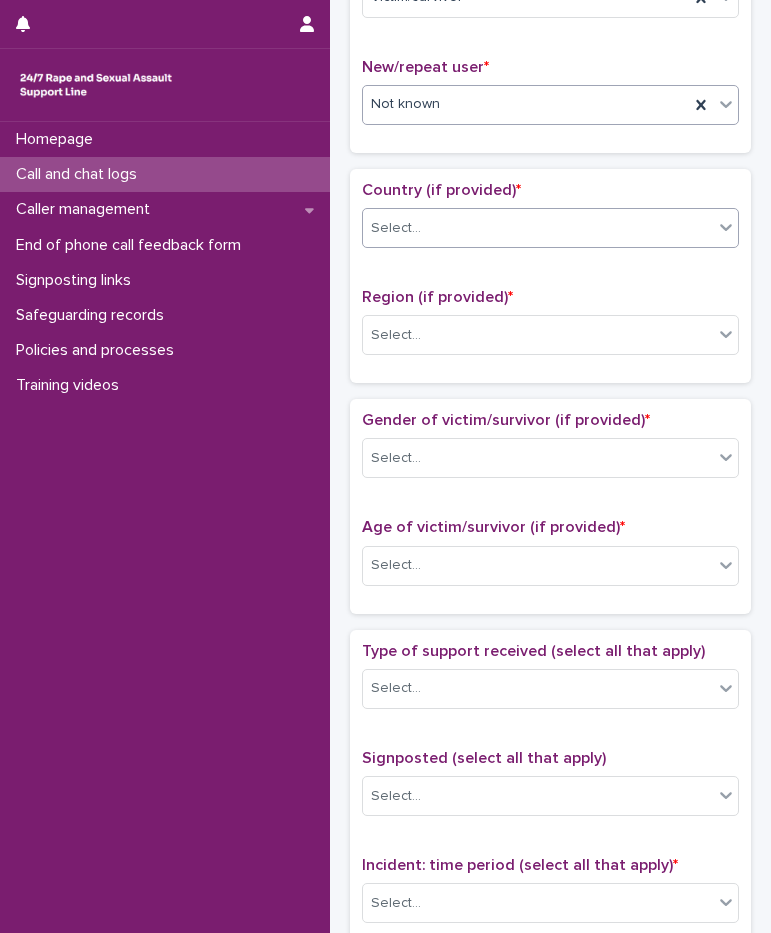 click on "Select..." at bounding box center (538, 228) 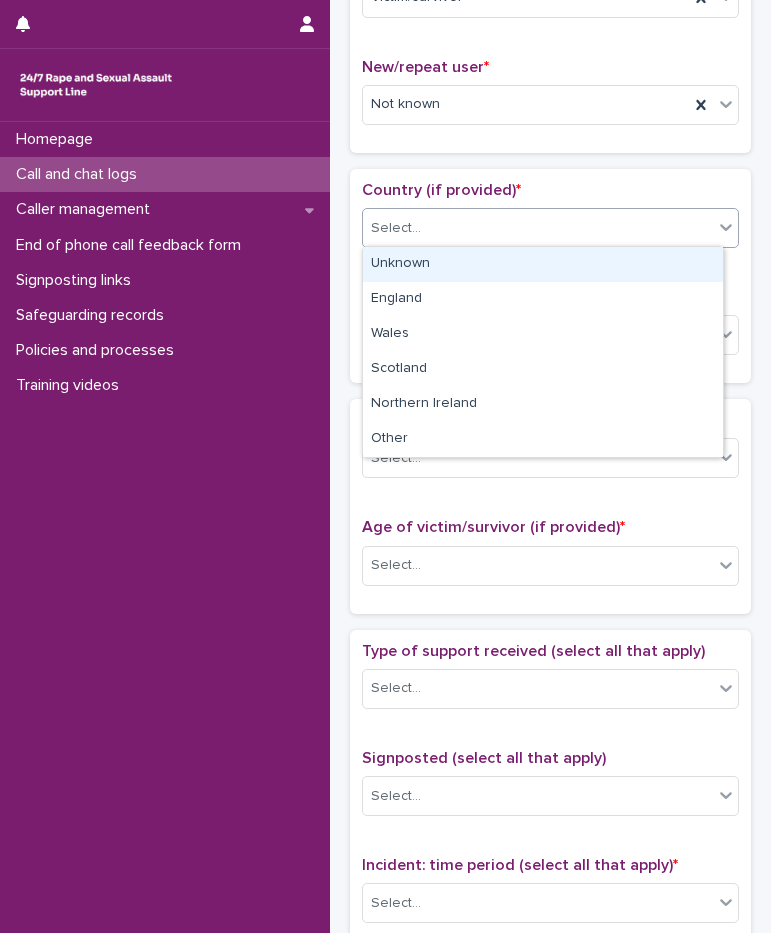 click on "Unknown" at bounding box center (543, 264) 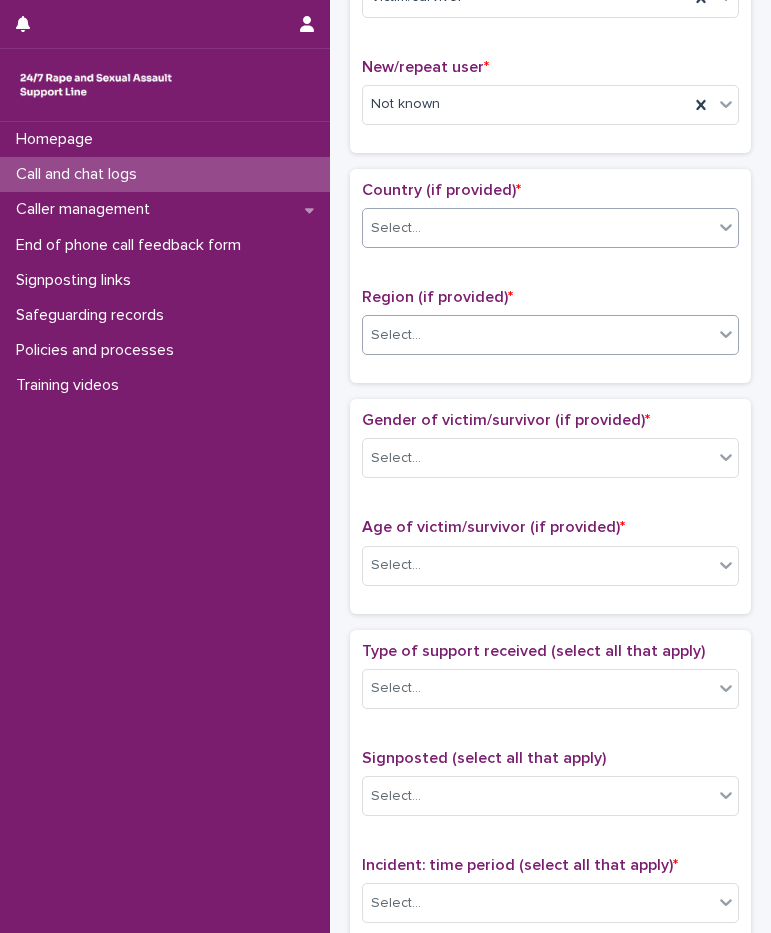 click on "Select..." at bounding box center (538, 335) 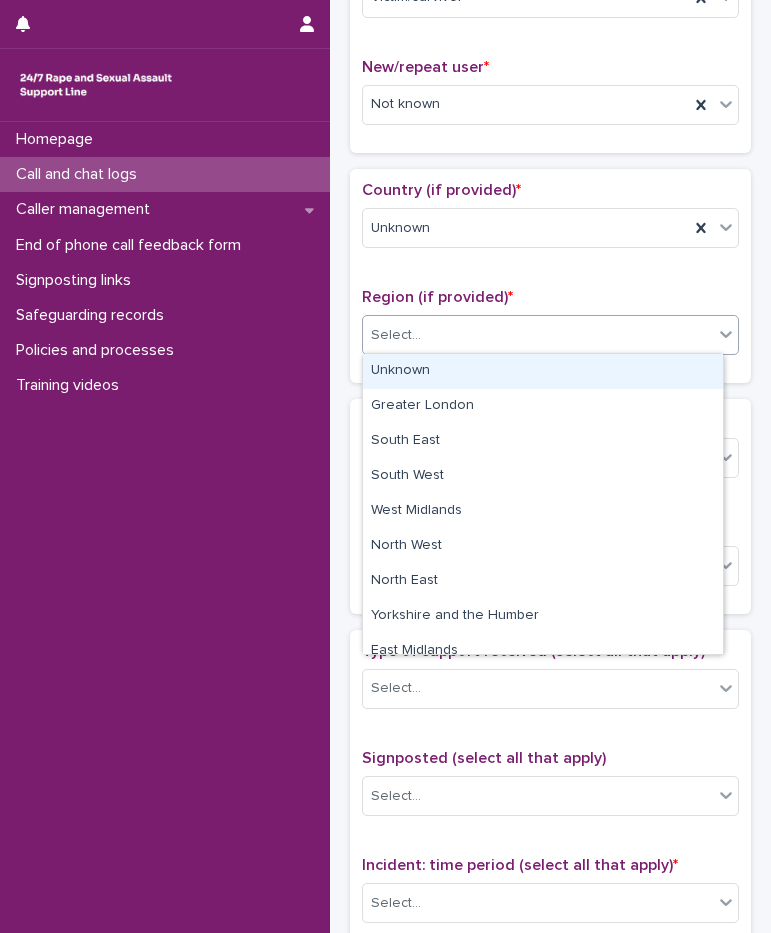 click on "Unknown" at bounding box center (543, 371) 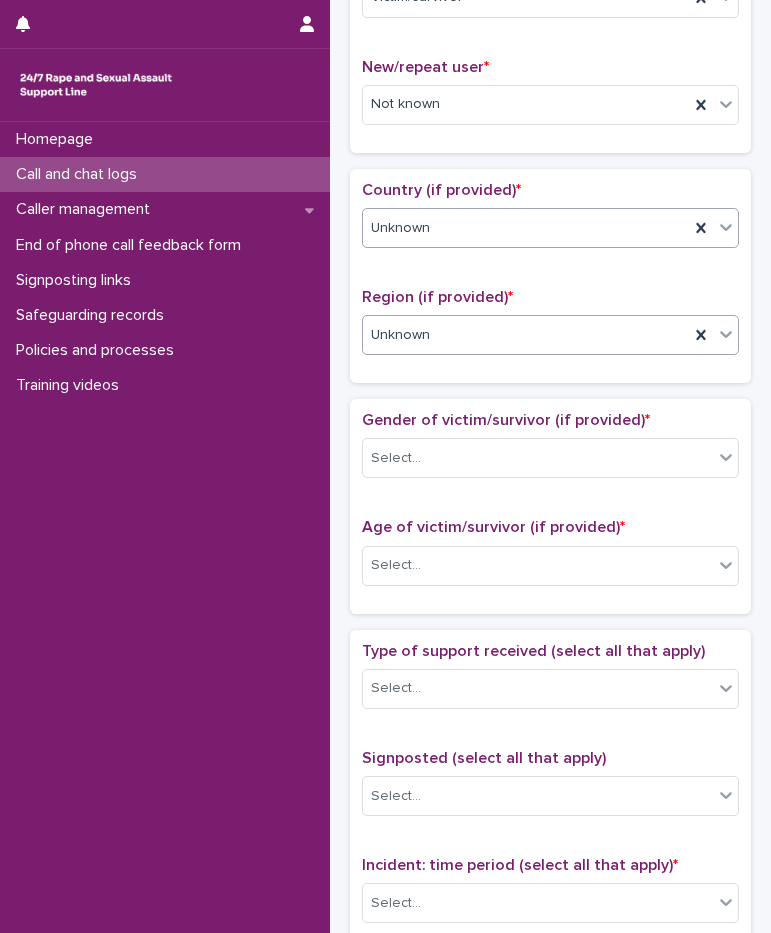 click on "Unknown" at bounding box center (526, 228) 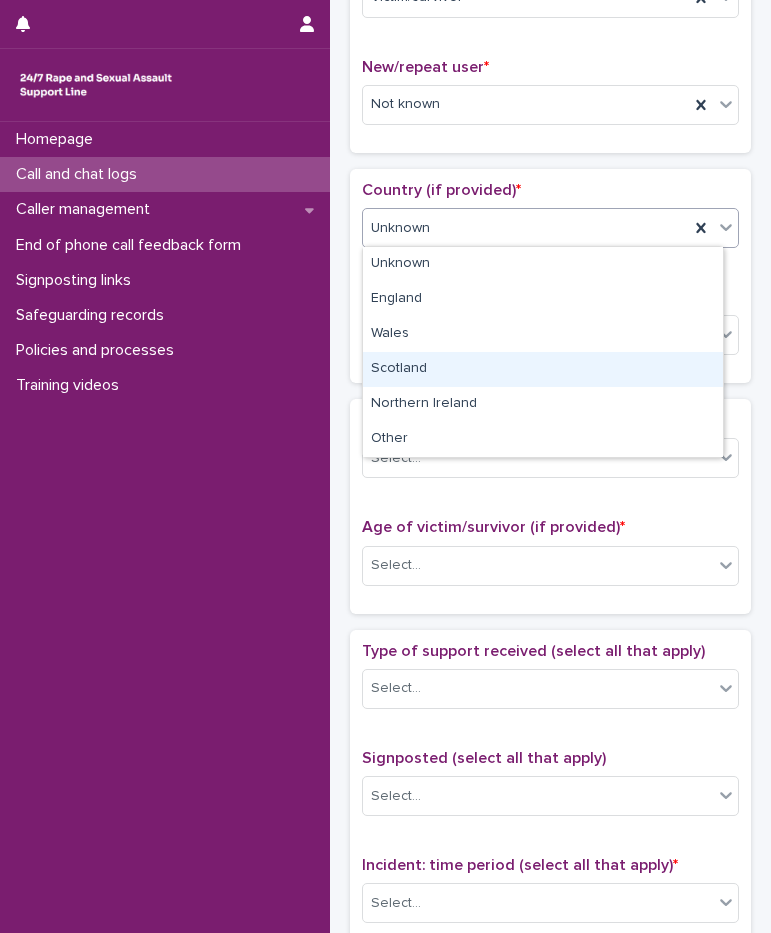 click on "Scotland" at bounding box center (543, 369) 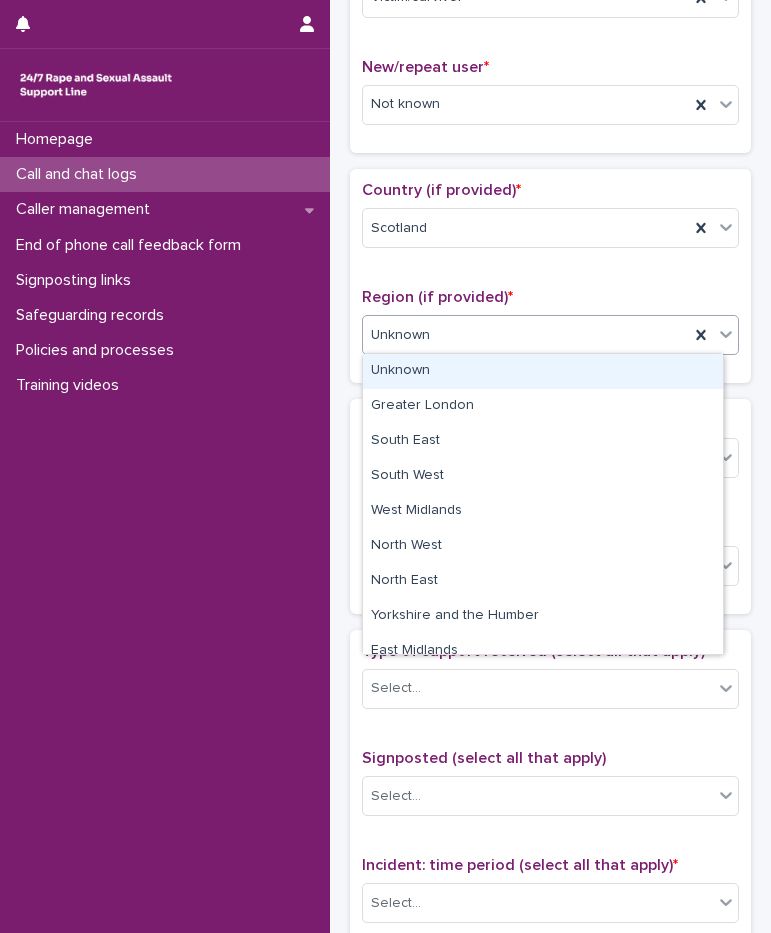 click on "Unknown" at bounding box center (526, 335) 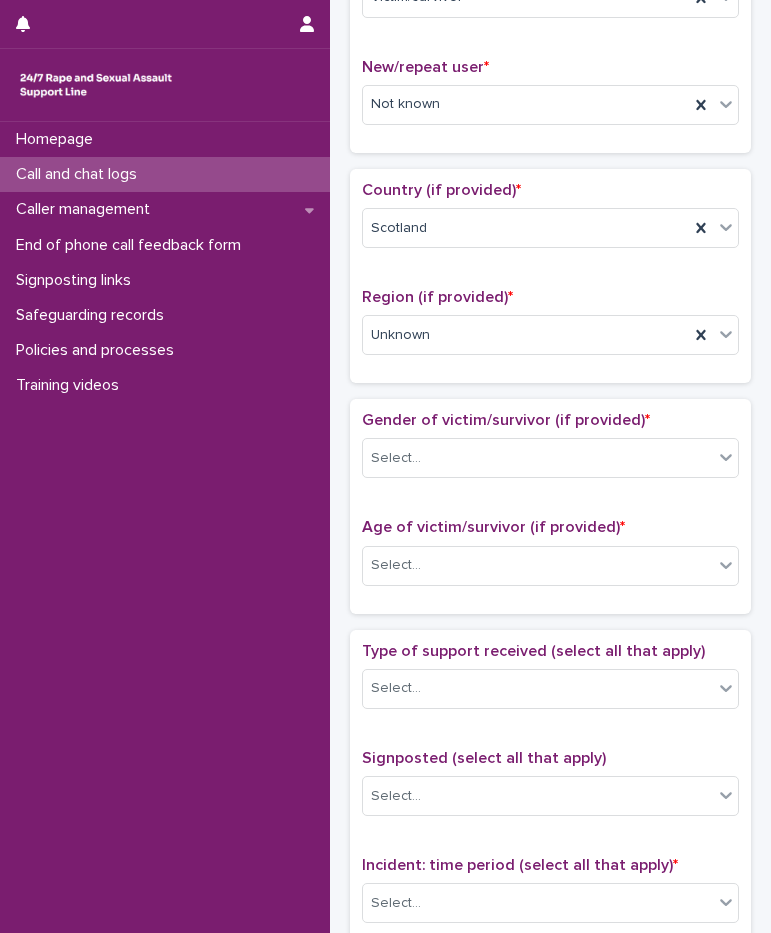 click on "Country (if provided) * [COUNTRY] Region (if provided) * Unknown" at bounding box center [550, 276] 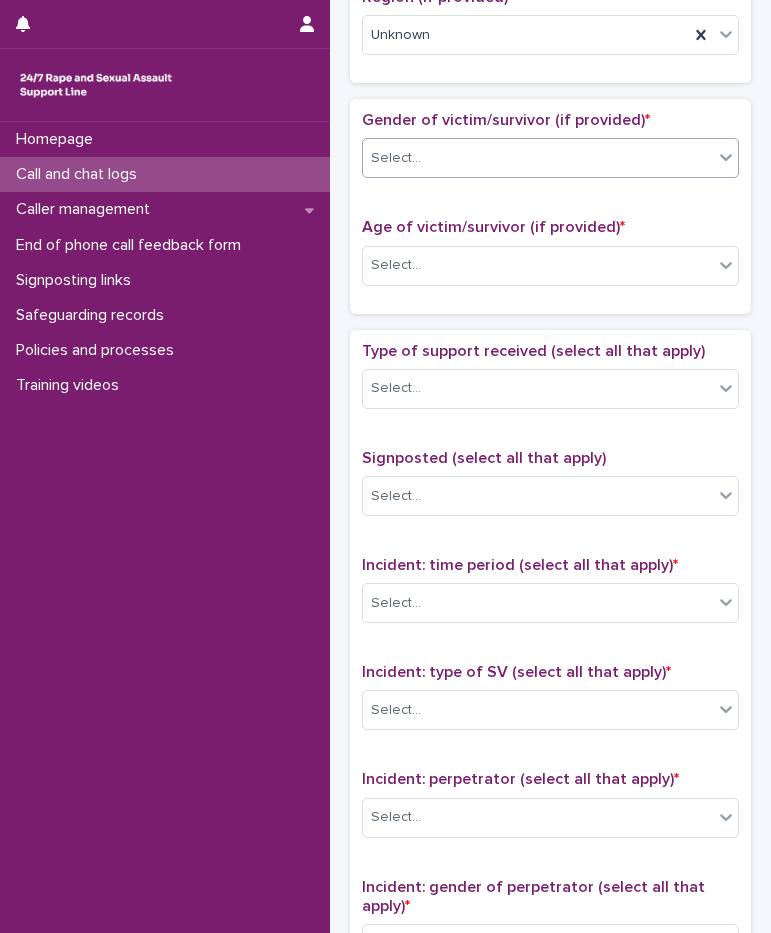 click on "Select..." at bounding box center [538, 158] 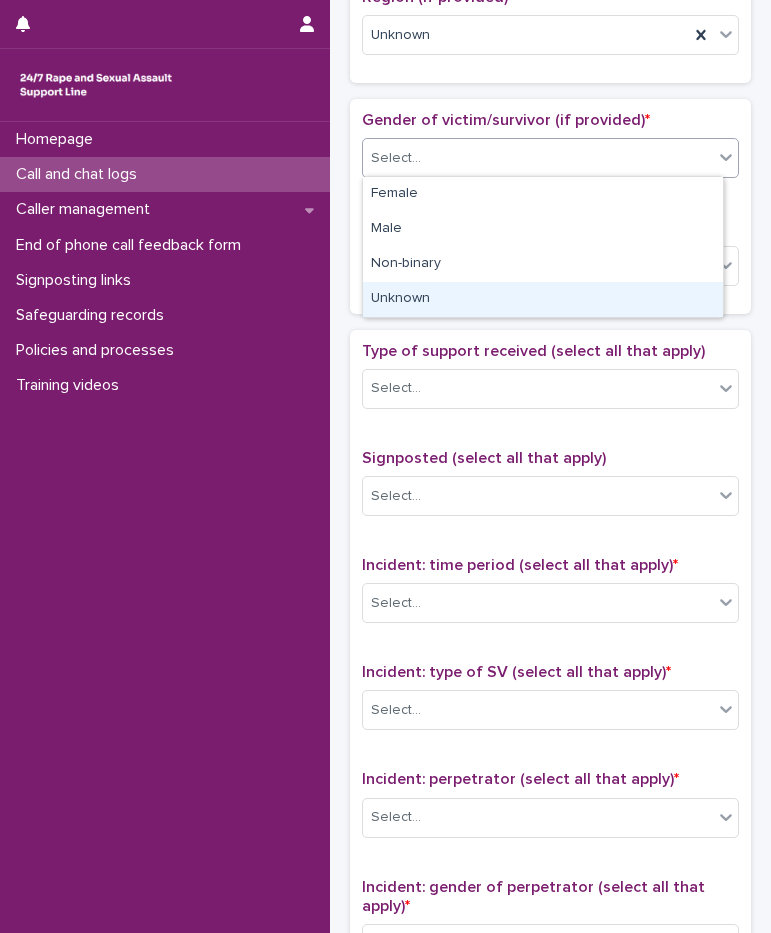 click on "Unknown" at bounding box center [543, 299] 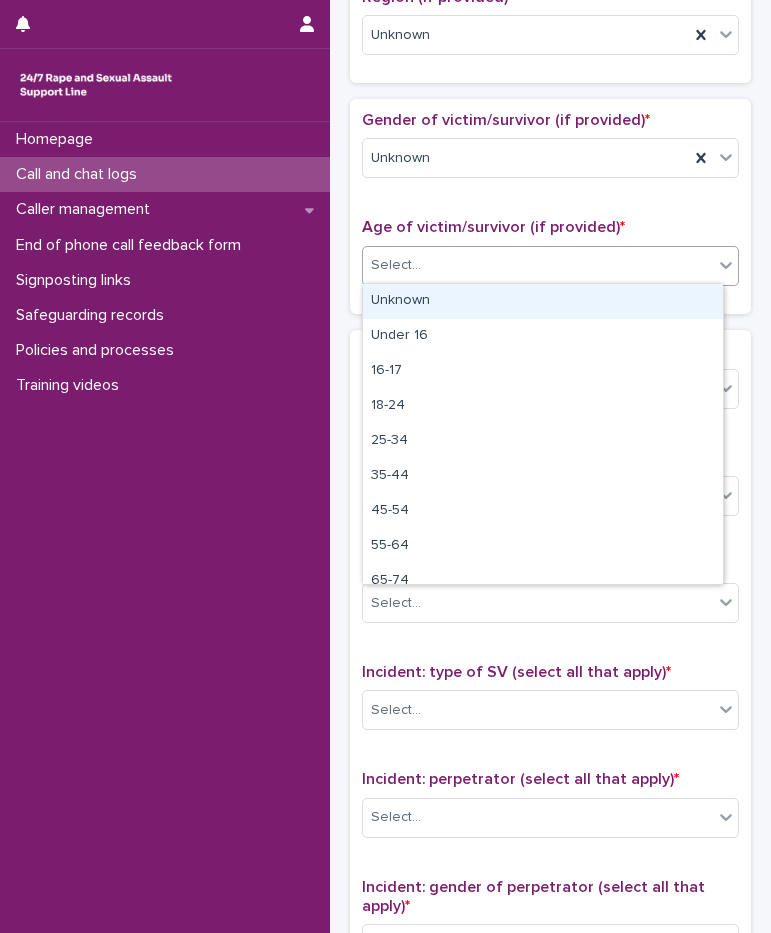 click at bounding box center (424, 264) 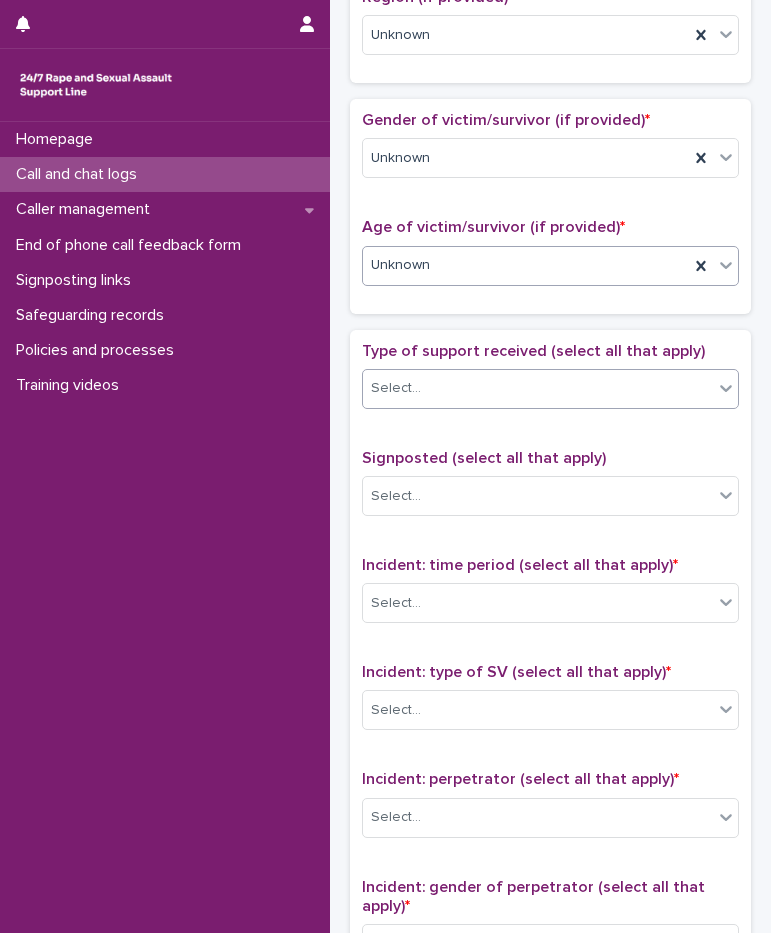 click on "Select..." at bounding box center [538, 388] 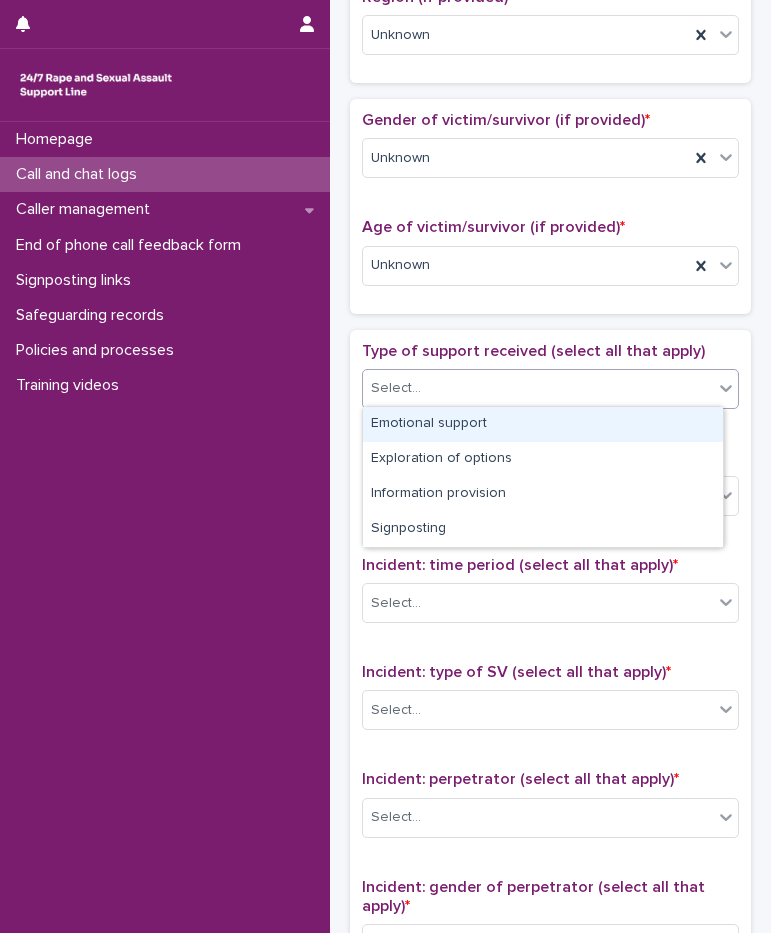 click on "Emotional support" at bounding box center (543, 424) 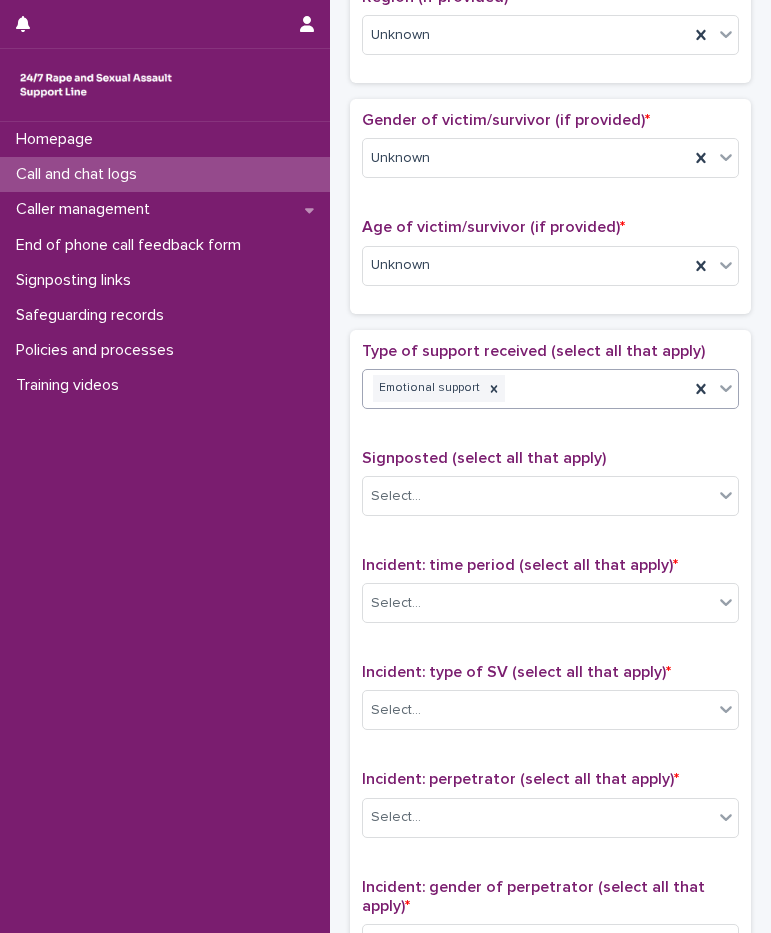 click on "Emotional support" at bounding box center (526, 388) 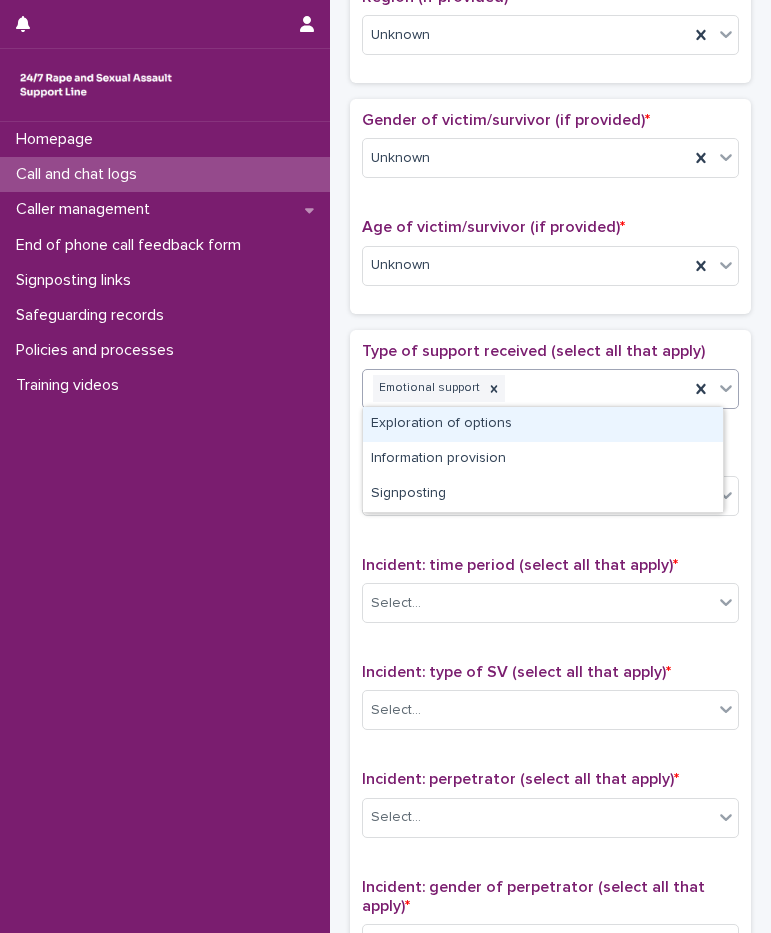 click on "Exploration of options" at bounding box center [543, 424] 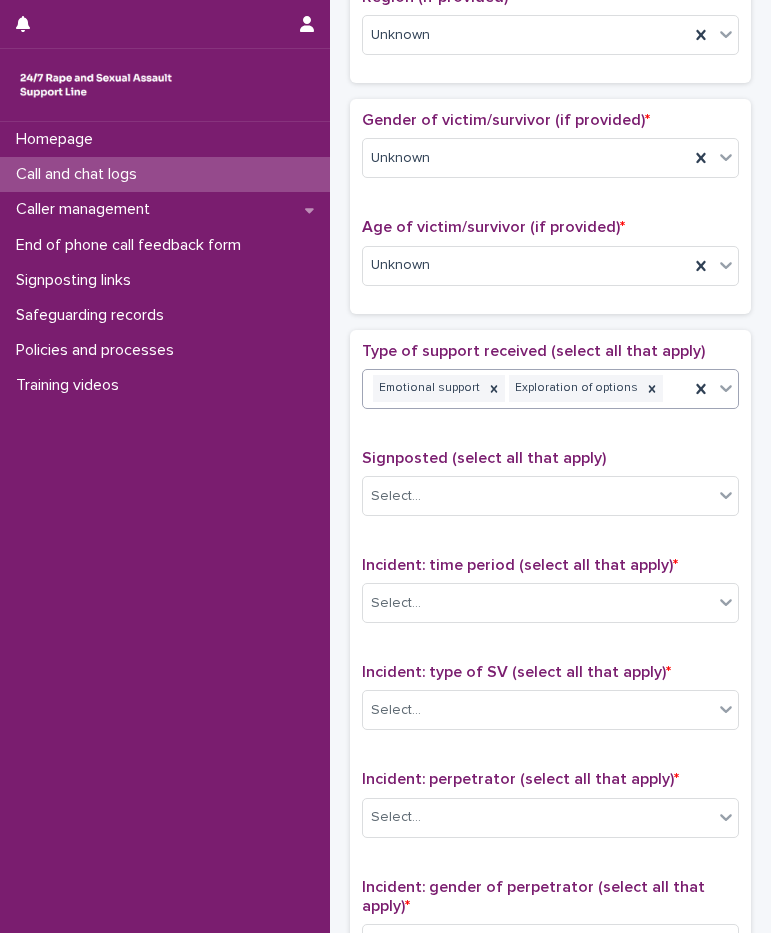 click on "Emotional support Exploration of options" at bounding box center [526, 388] 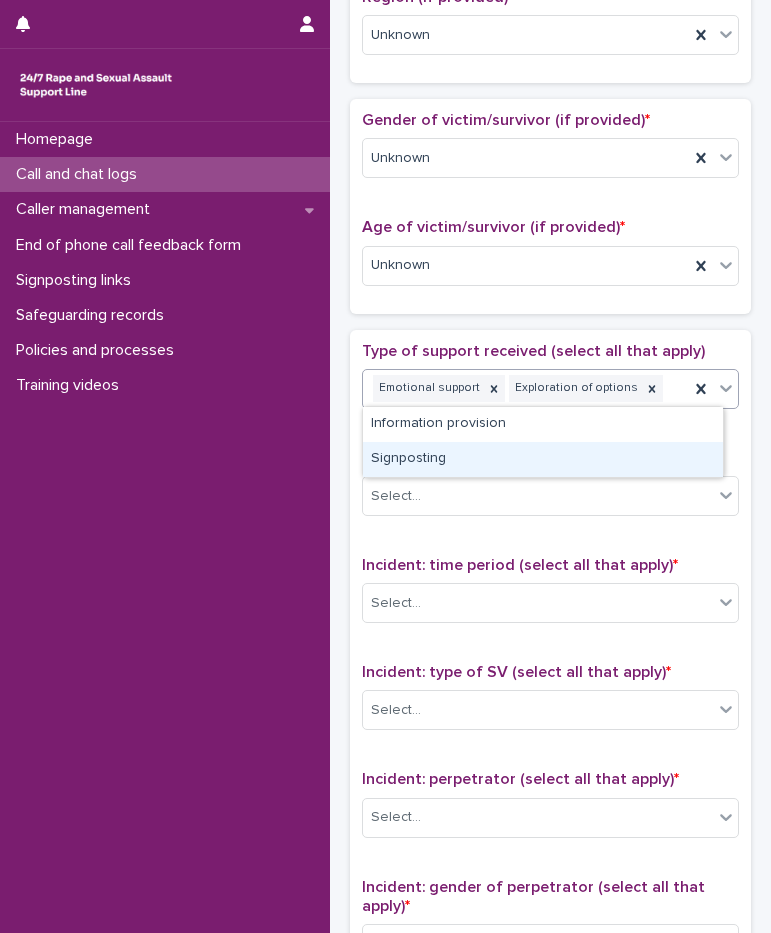 click on "Signposting" at bounding box center [543, 459] 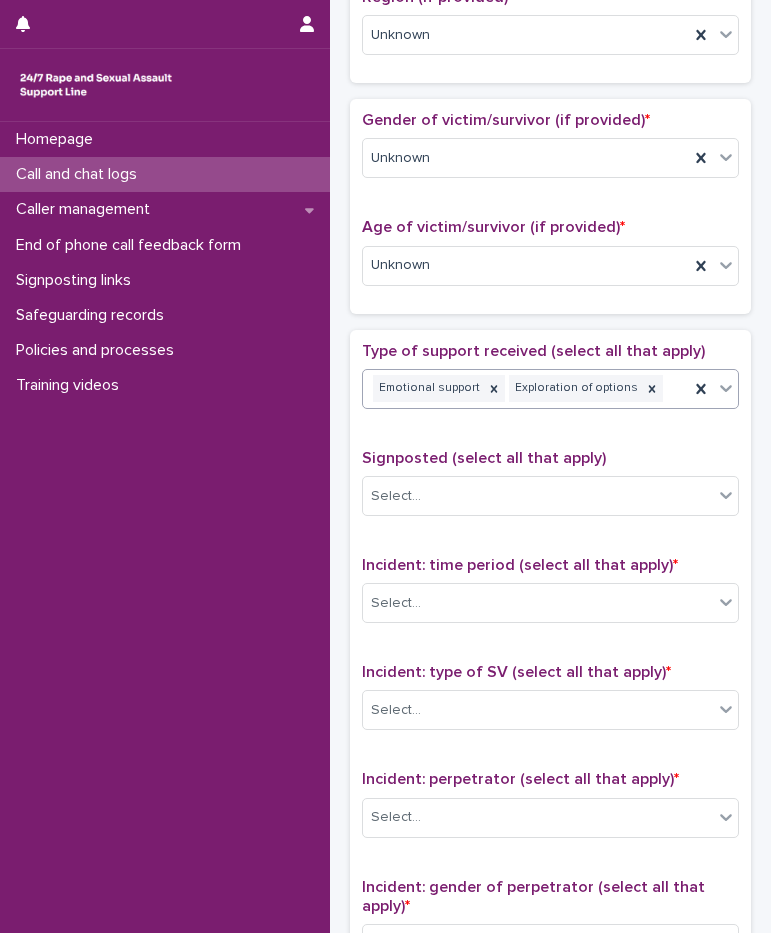 scroll, scrollTop: 814, scrollLeft: 0, axis: vertical 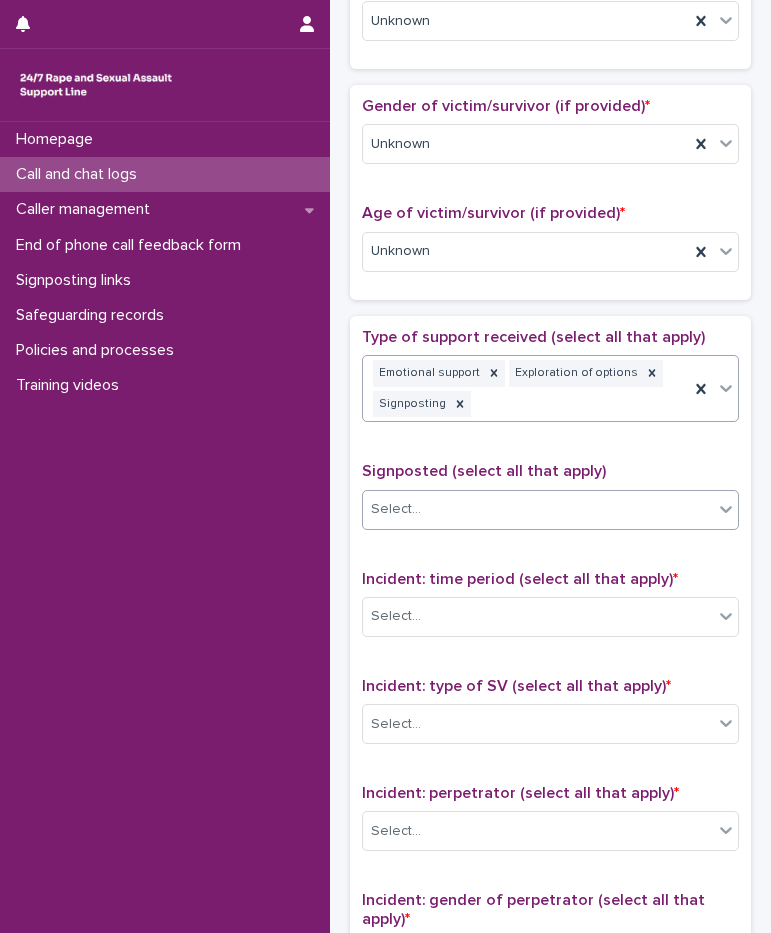 click on "Select..." at bounding box center (550, 510) 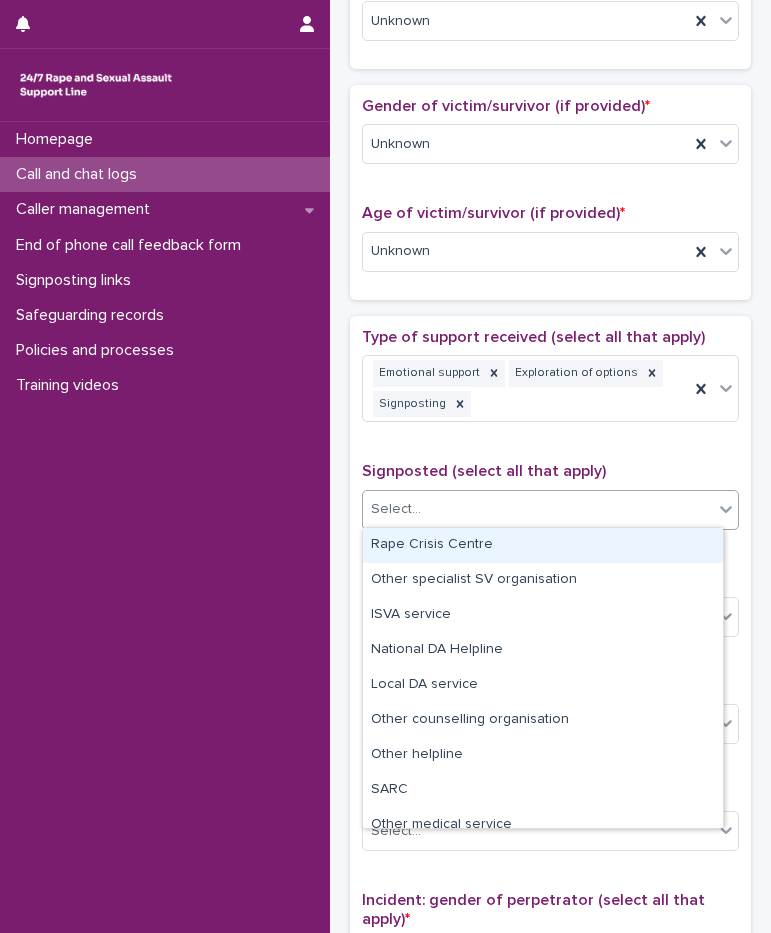 click on "Type of support received (select all that apply) Emotional support Exploration of options Signposting Signposted (select all that apply)      option Rape Crisis Centre focused, 1 of 12. 12 results available. Use Up and Down to choose options, press Enter to select the currently focused option, press Escape to exit the menu, press Tab to select the option and exit the menu. Select... Incident: time period (select all that apply) * Select... Incident: type of SV (select all that apply) * Select... Incident: perpetrator (select all that apply) * Select... Incident: gender of perpetrator (select all that apply) * Select... Flags Select... Comments" at bounding box center [550, 769] 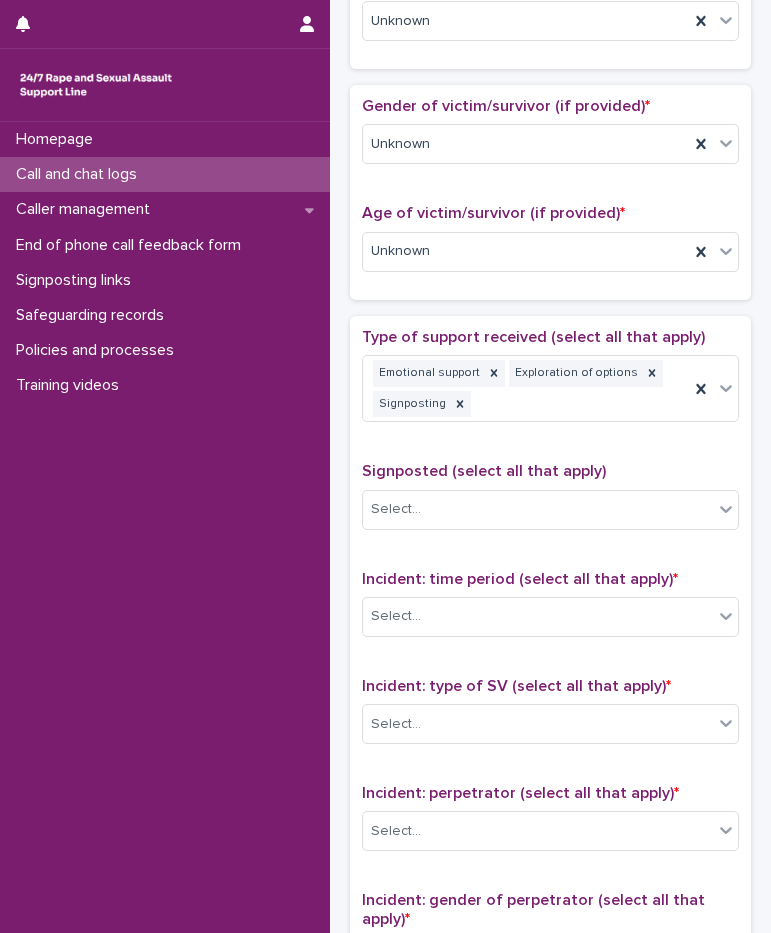 scroll, scrollTop: 1114, scrollLeft: 0, axis: vertical 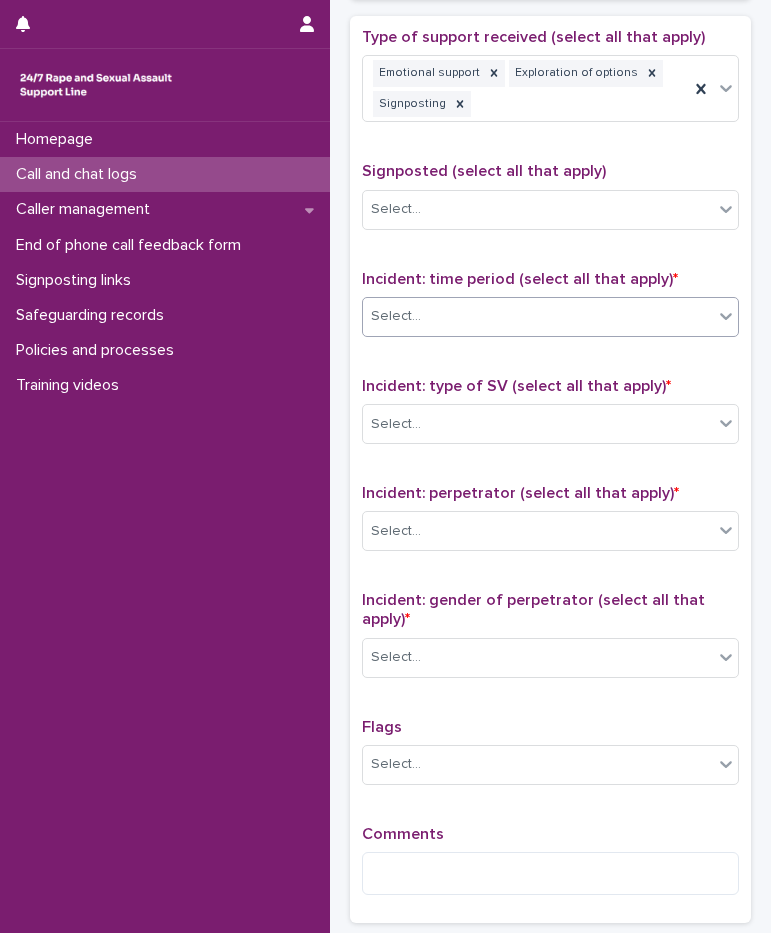 click on "Select..." at bounding box center (538, 316) 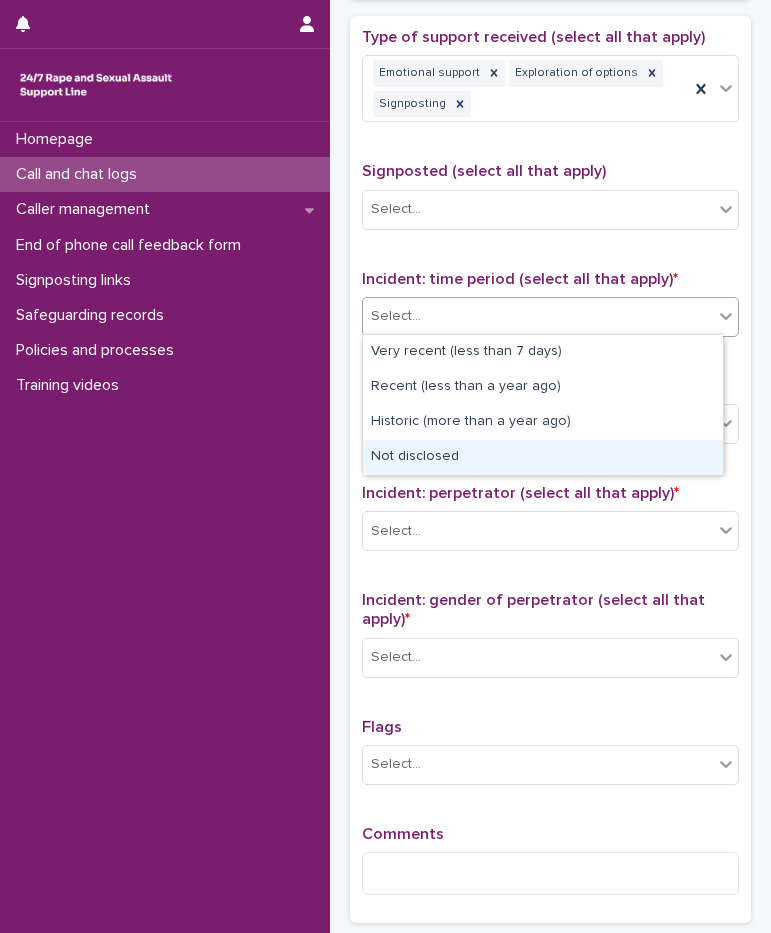 click on "Not disclosed" at bounding box center (543, 457) 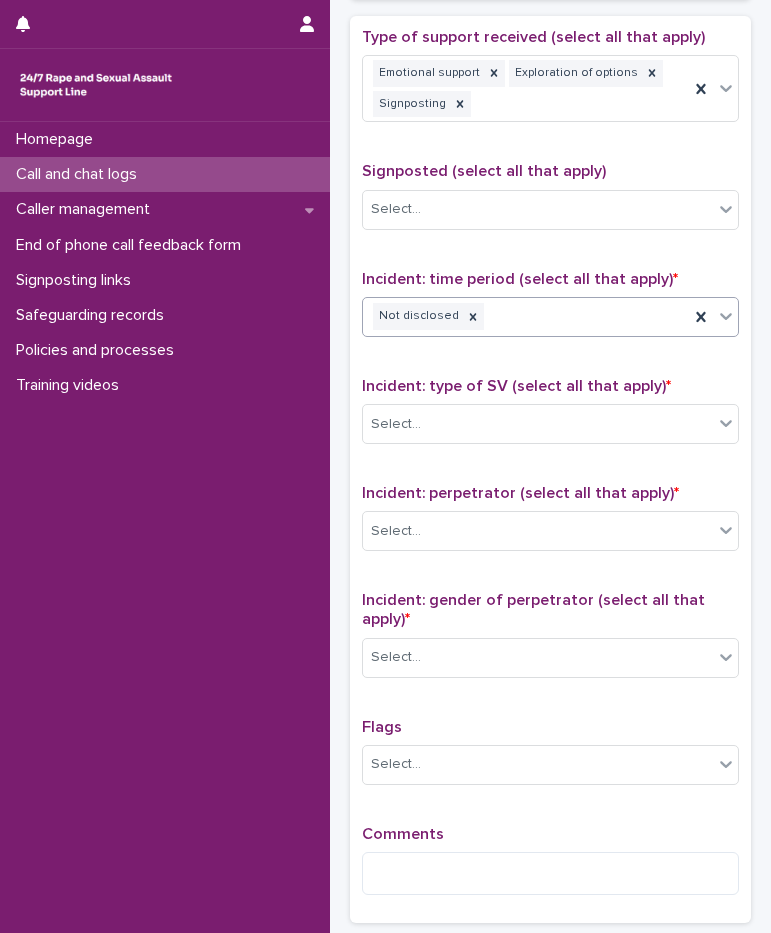 click on "Incident: type of SV (select all that apply) * Select..." at bounding box center (550, 418) 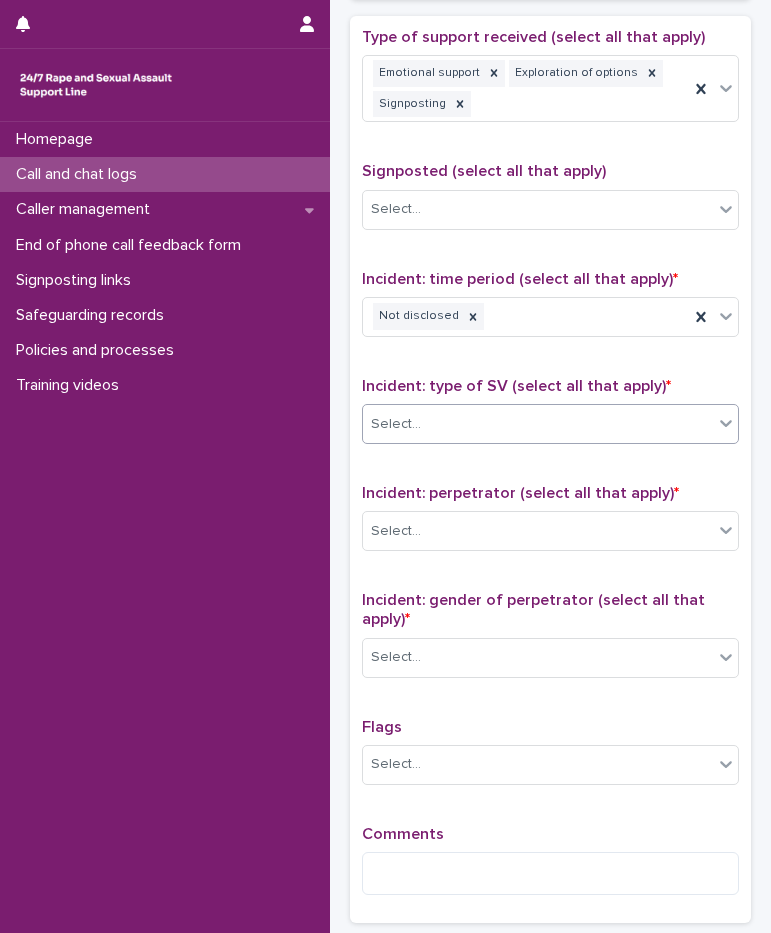 click on "Select..." at bounding box center (538, 424) 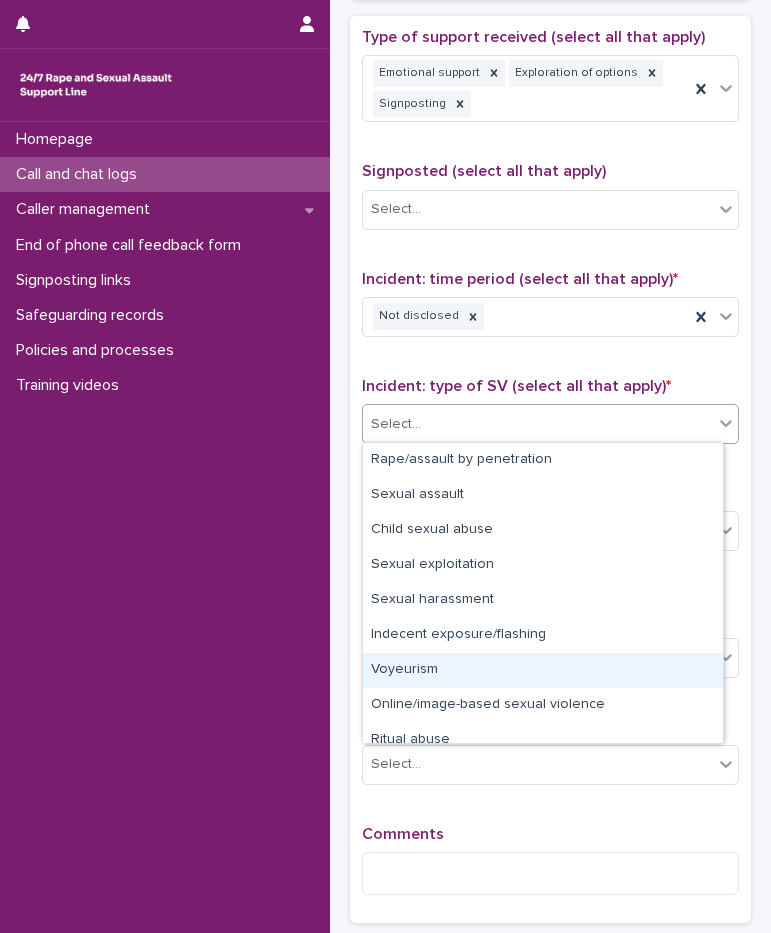 scroll, scrollTop: 50, scrollLeft: 0, axis: vertical 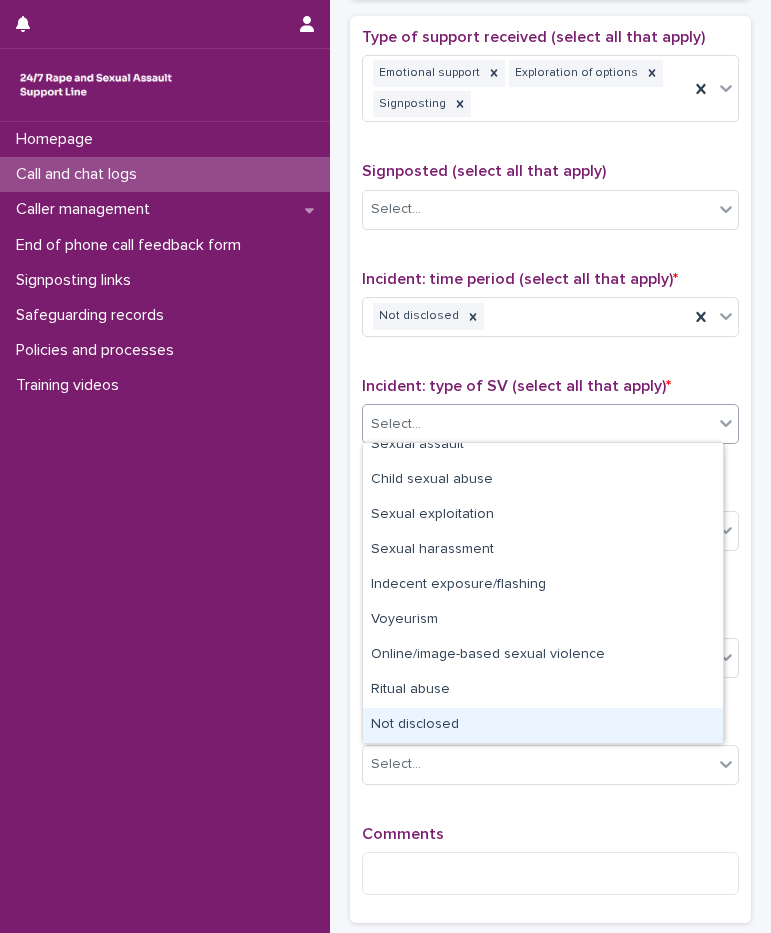 click on "Not disclosed" at bounding box center (543, 725) 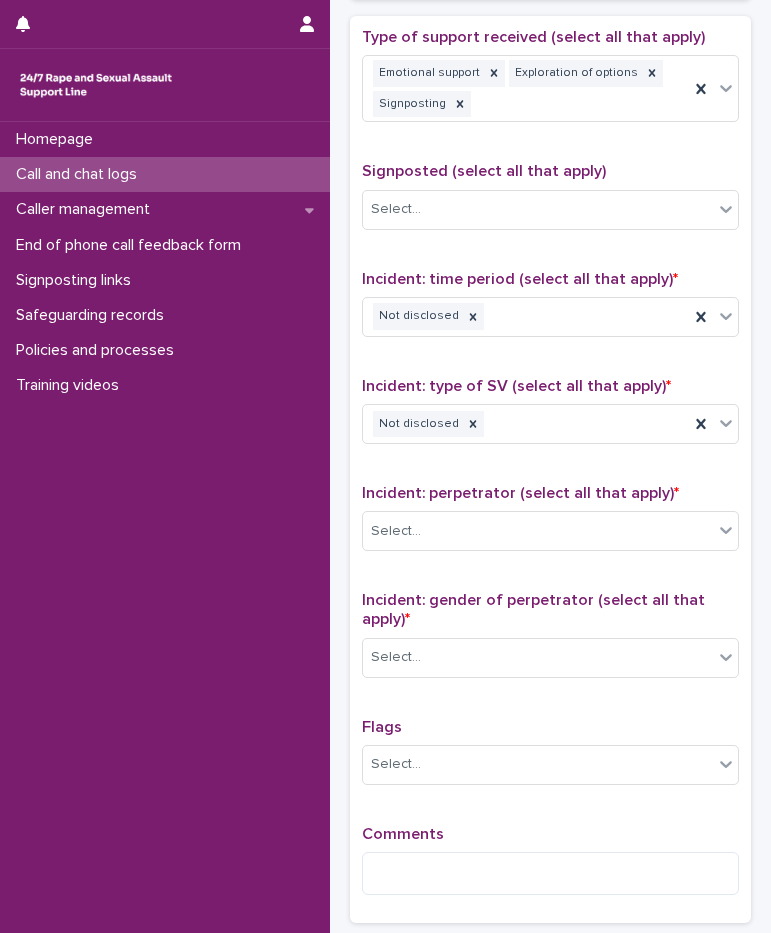 click on "Incident: perpetrator (select all that apply) * Select..." at bounding box center (550, 525) 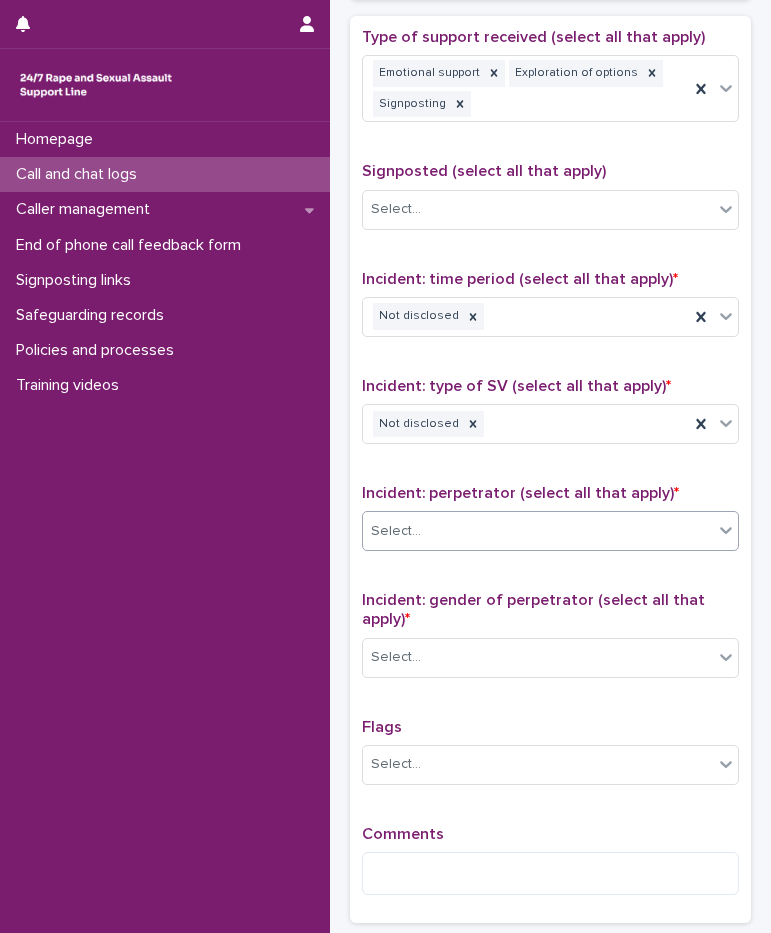 click on "Select..." at bounding box center (538, 531) 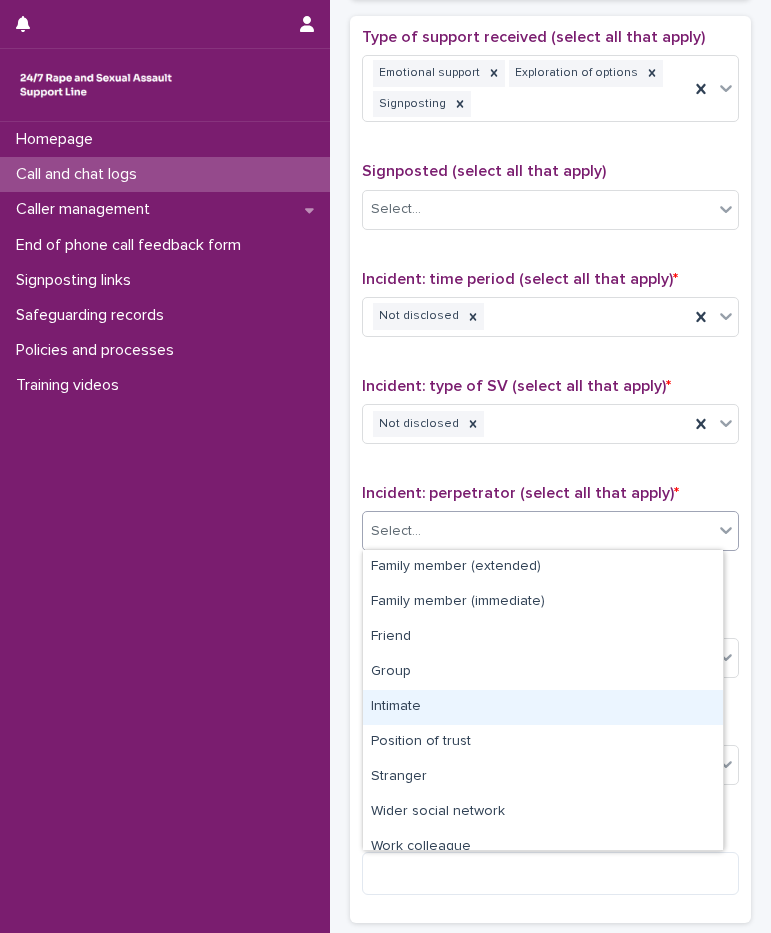 scroll, scrollTop: 85, scrollLeft: 0, axis: vertical 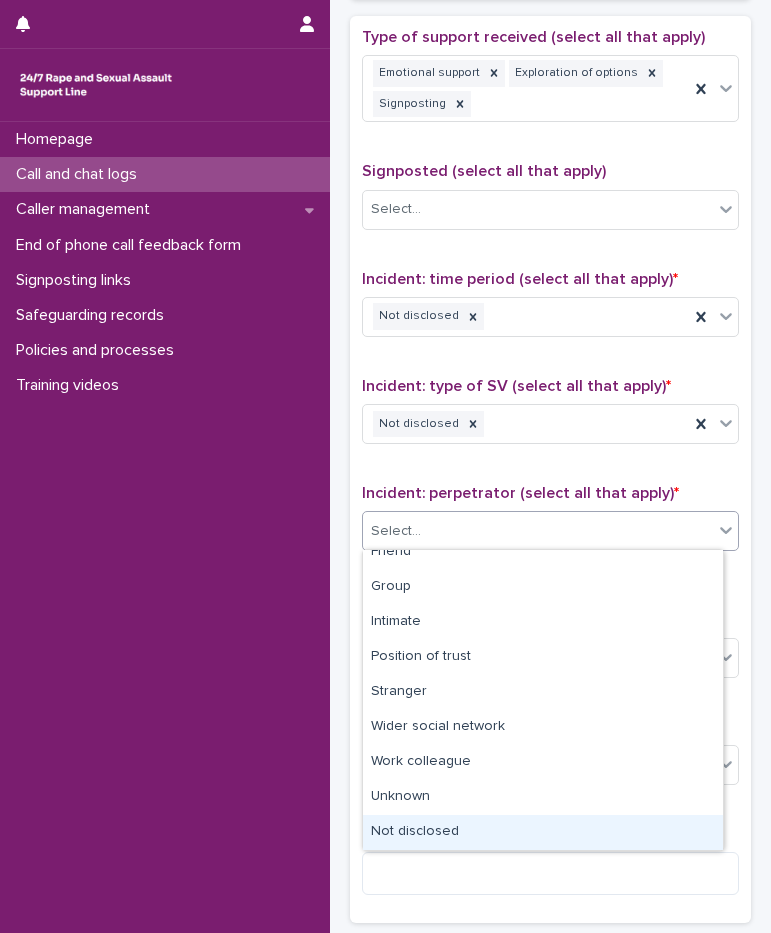 click on "Not disclosed" at bounding box center [543, 832] 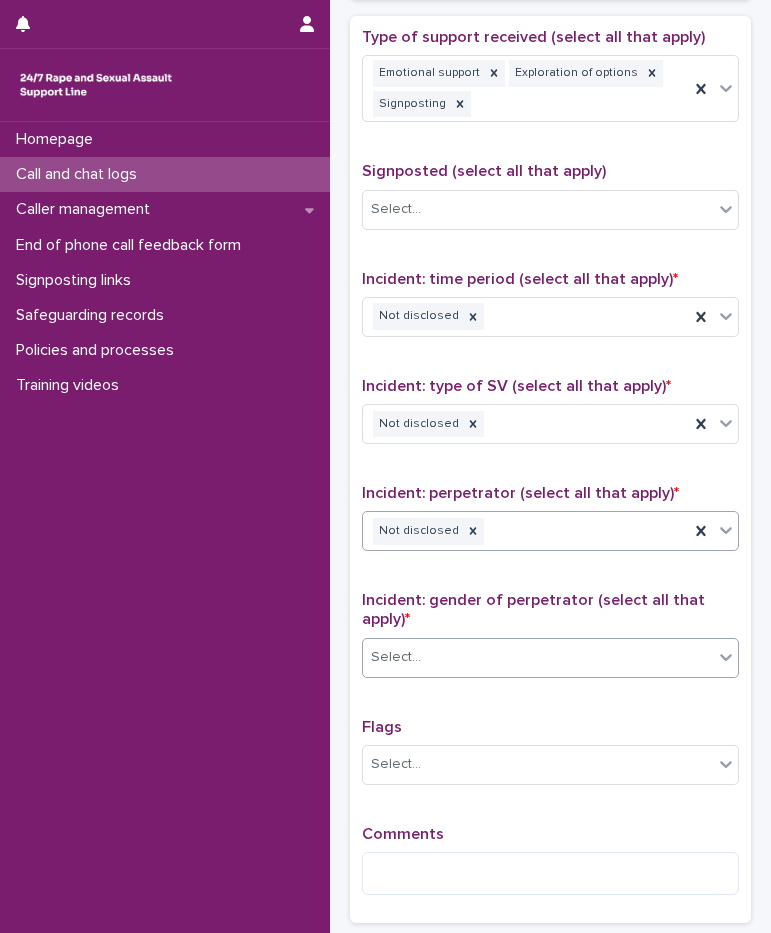 click on "Select..." at bounding box center [538, 657] 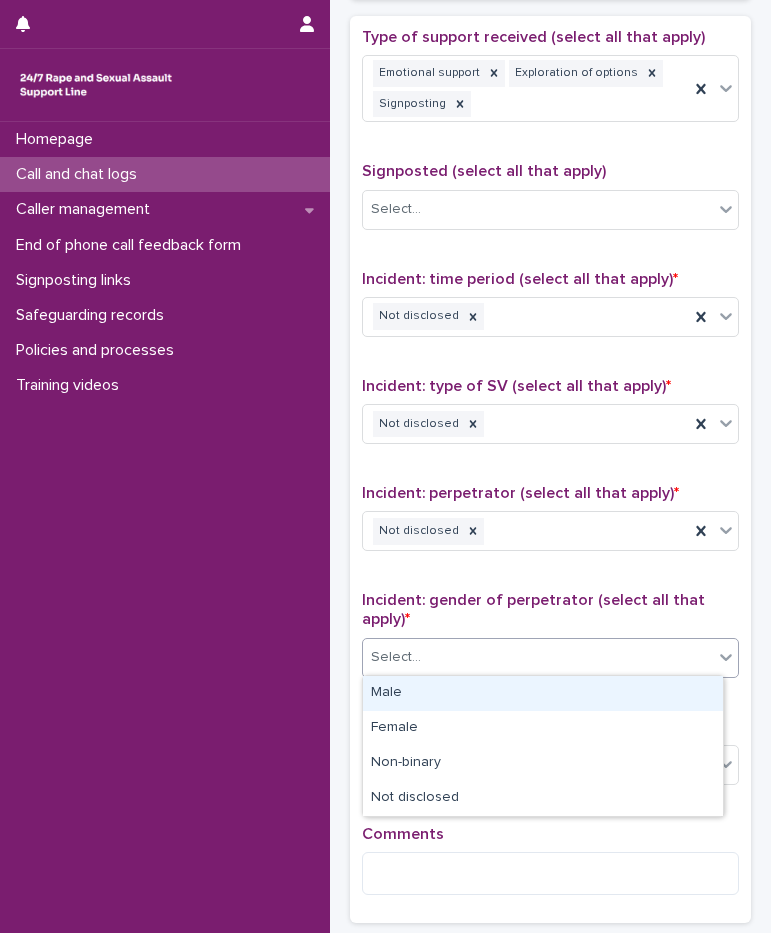 click on "Male" at bounding box center [543, 693] 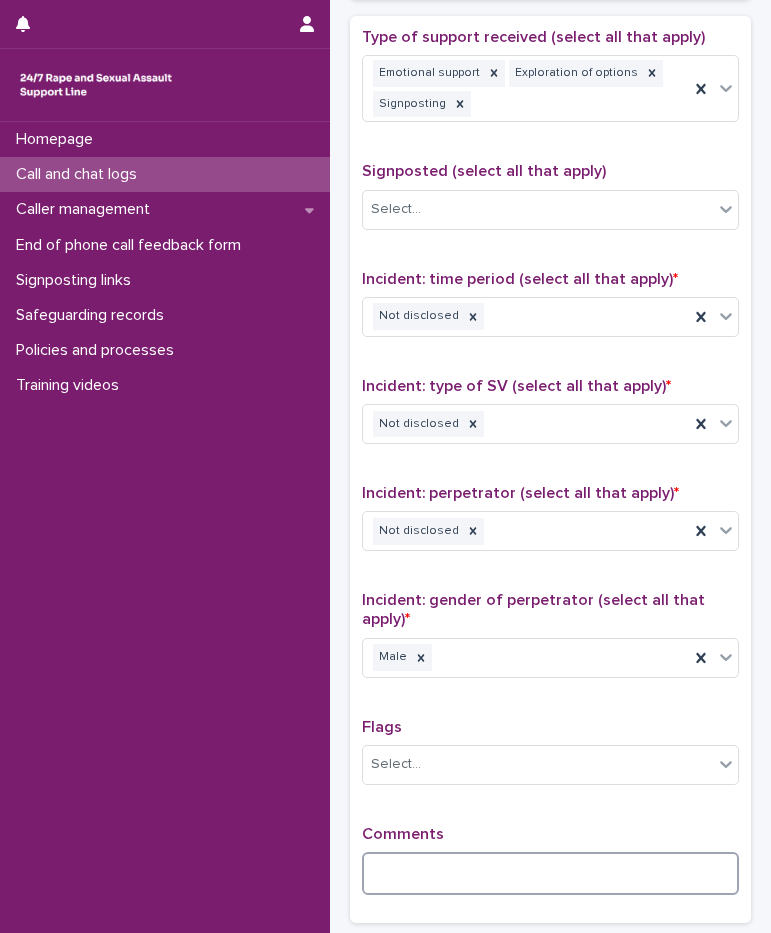 click at bounding box center [550, 873] 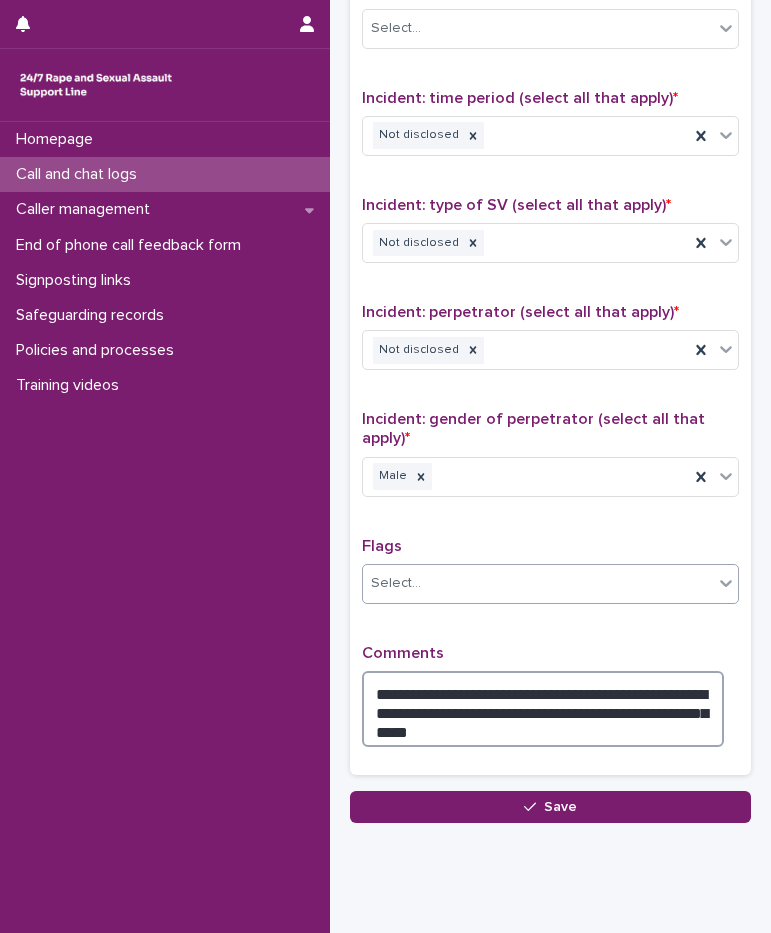 scroll, scrollTop: 1314, scrollLeft: 0, axis: vertical 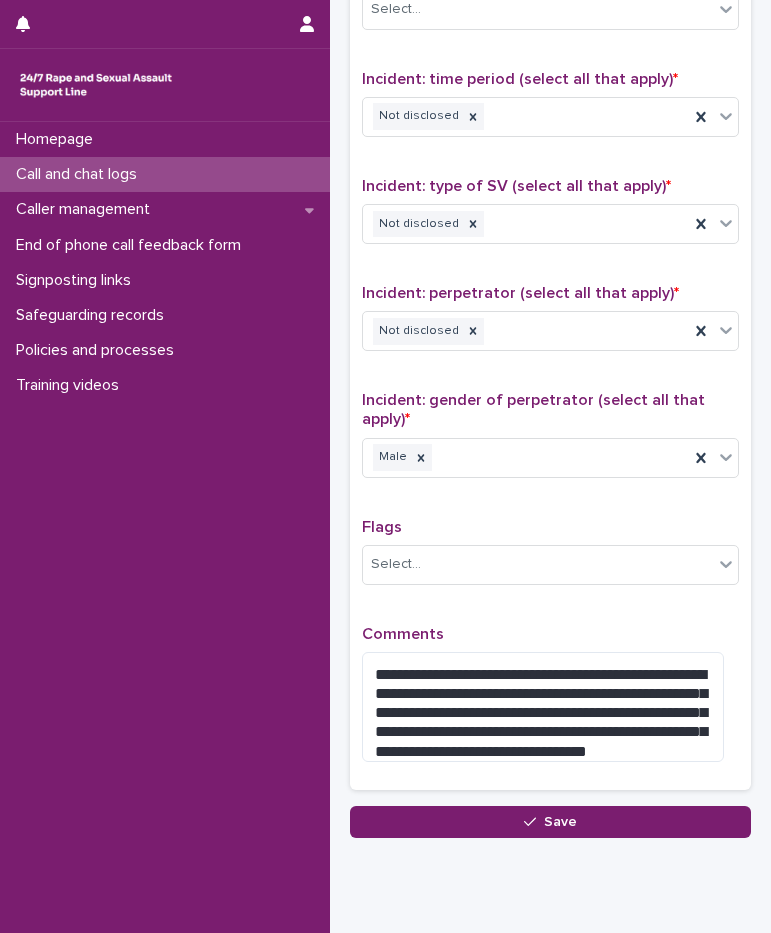 click on "Comments" at bounding box center (550, 634) 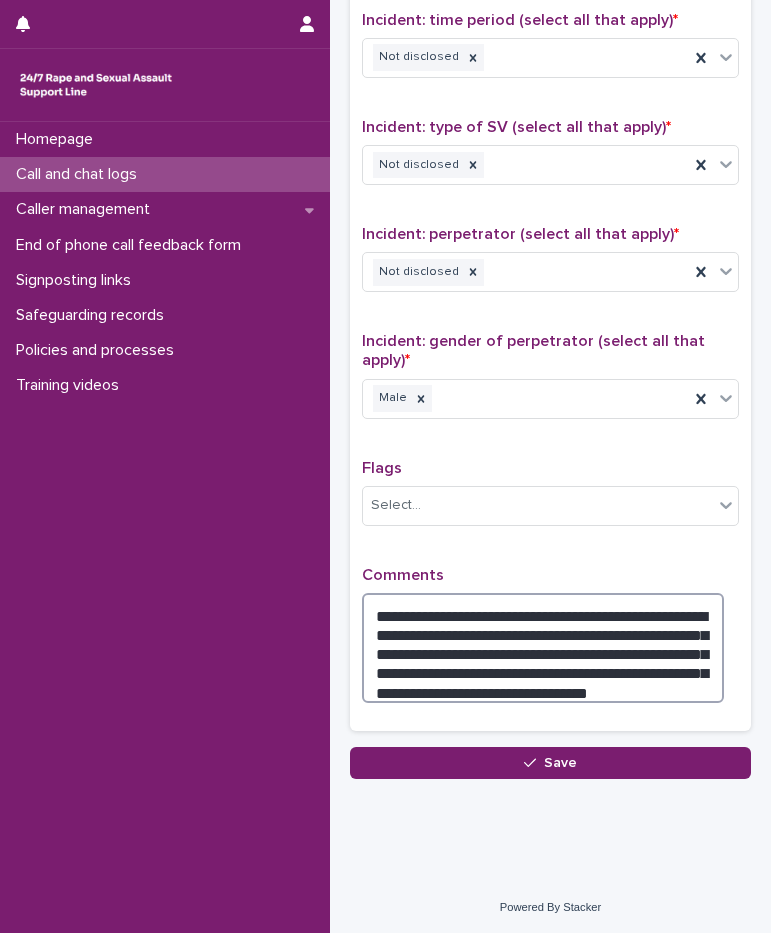 click on "**********" at bounding box center (543, 648) 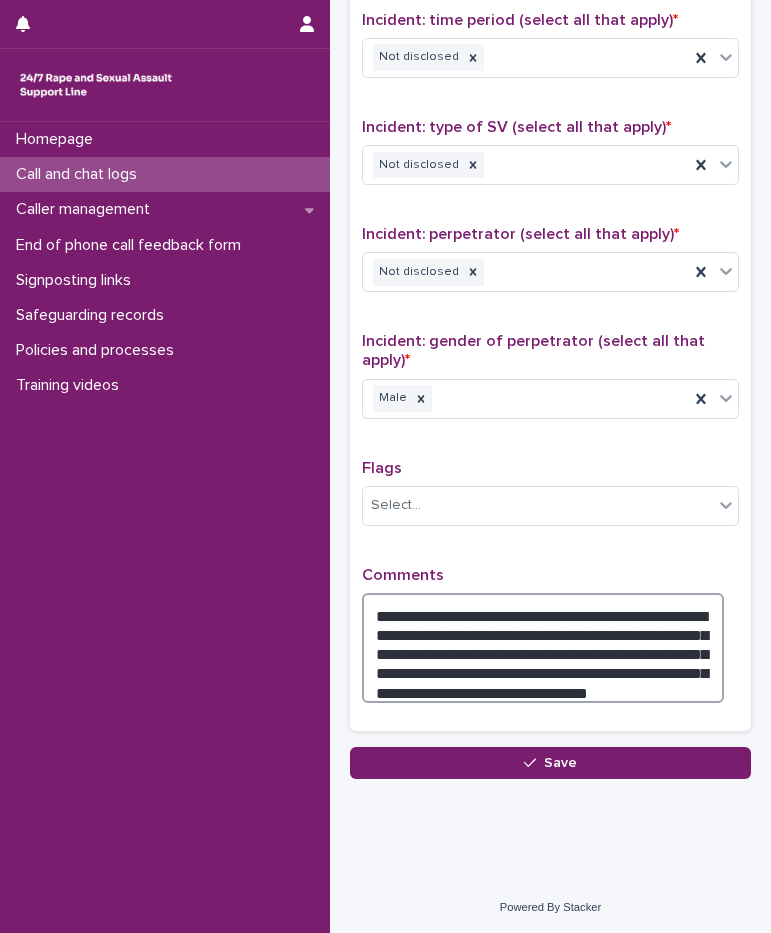 click on "**********" at bounding box center [543, 648] 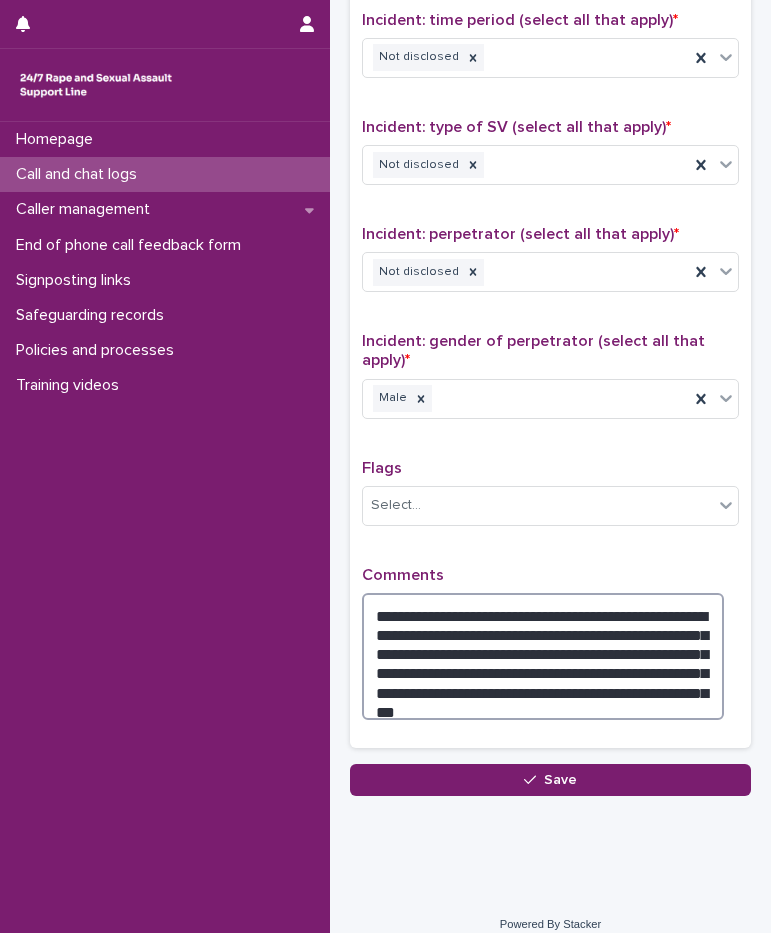 type on "**********" 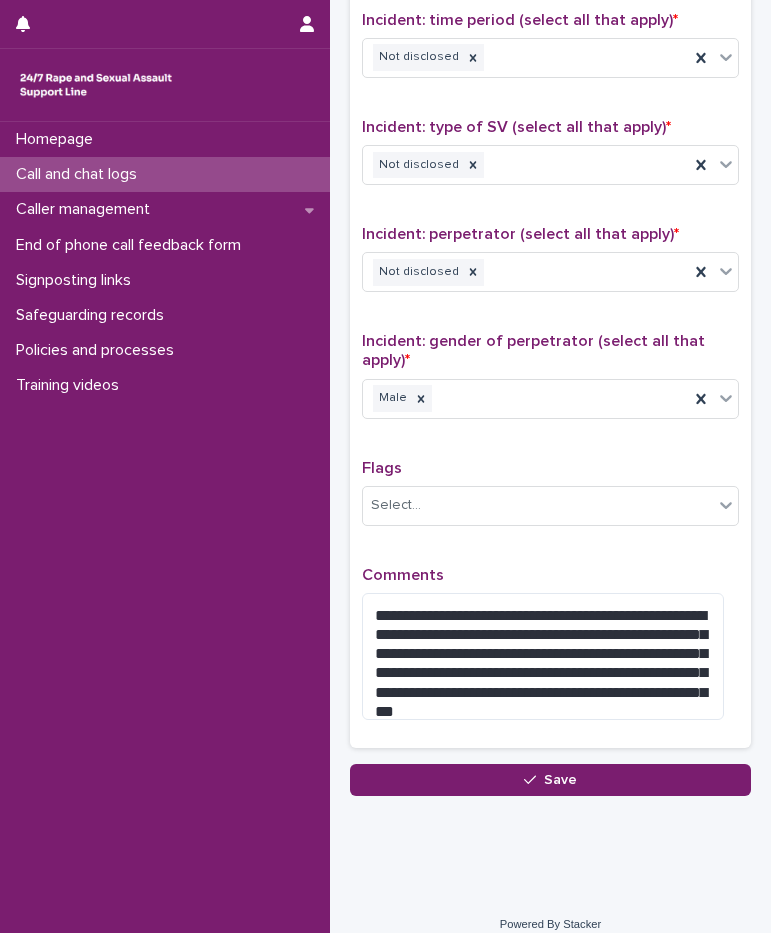 click on "**********" at bounding box center (550, 252) 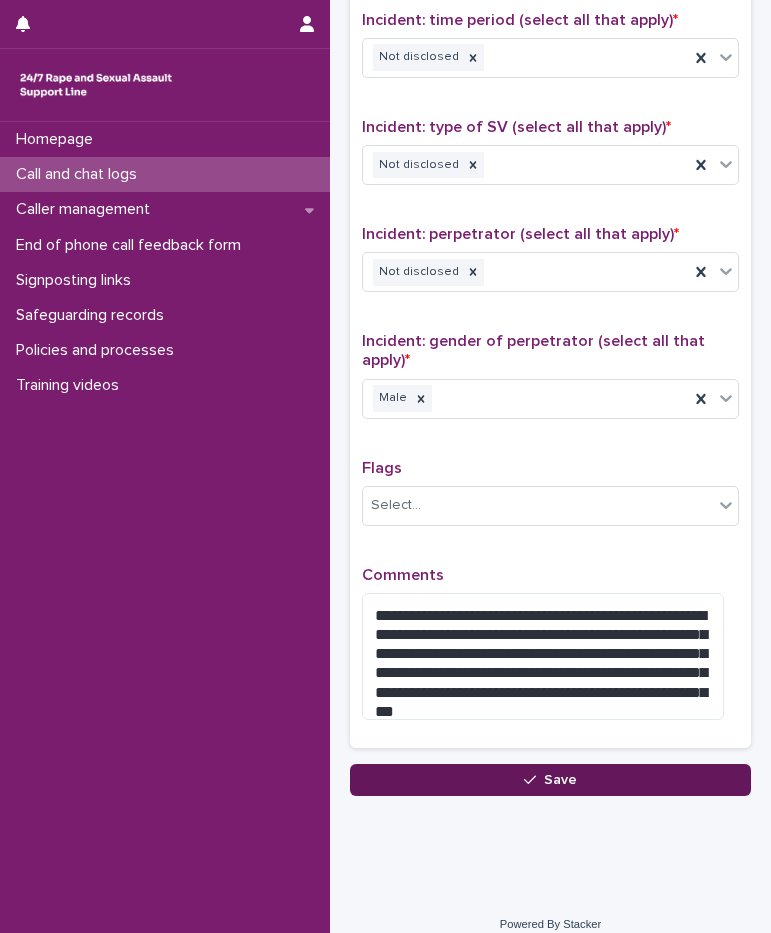 click 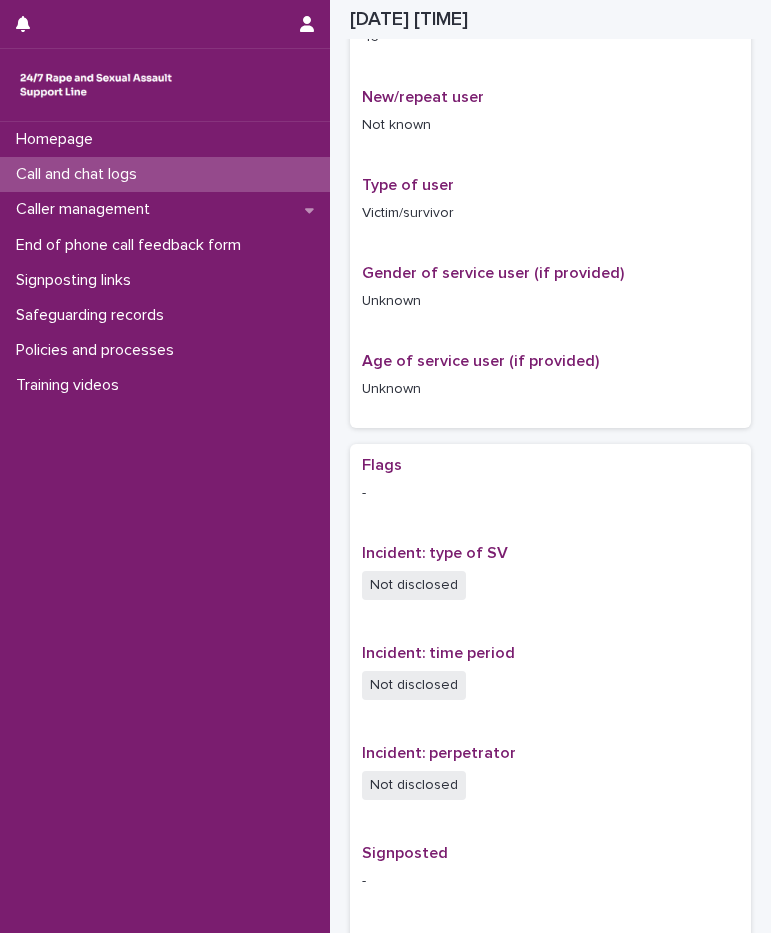 scroll, scrollTop: 1063, scrollLeft: 0, axis: vertical 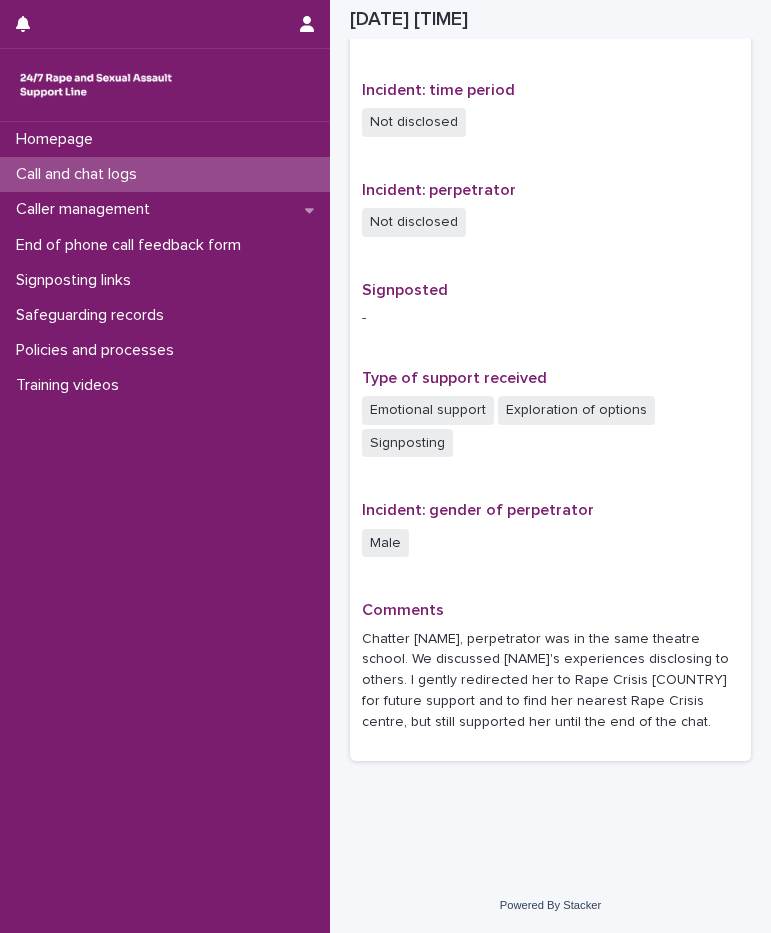 click on "Call and chat logs" at bounding box center [80, 174] 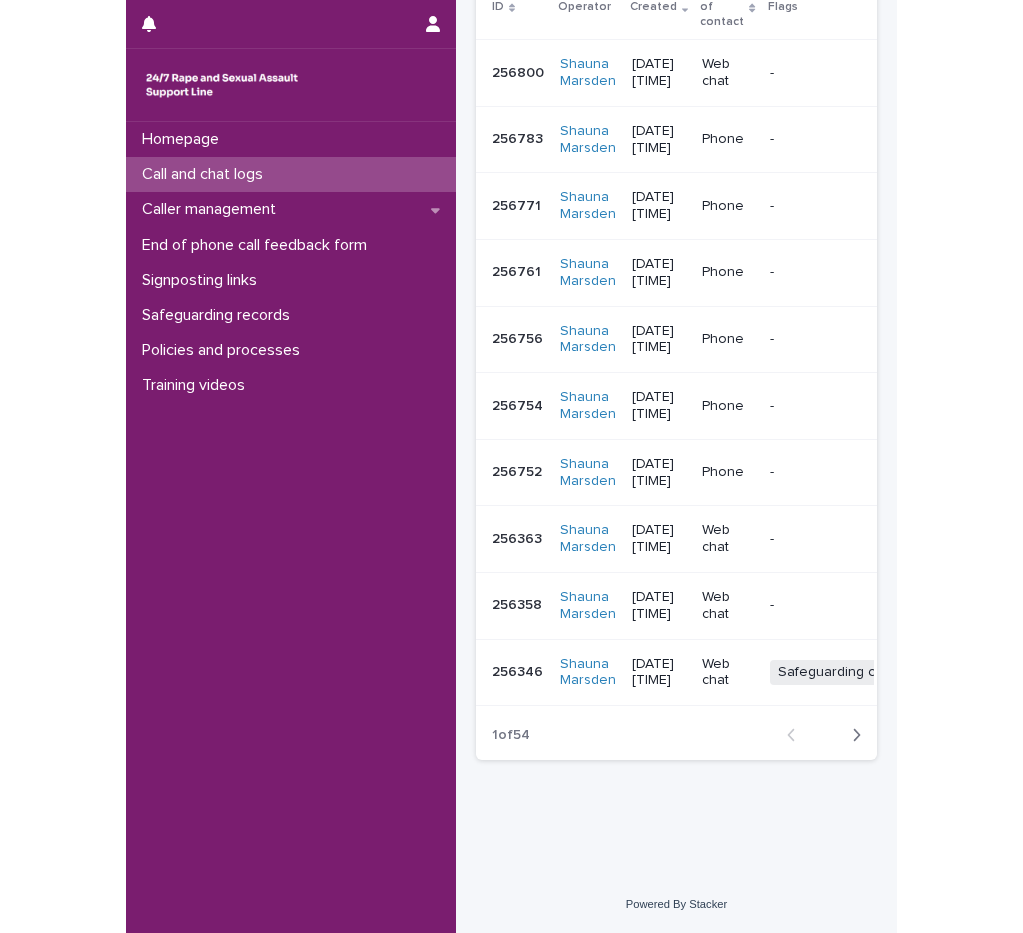 scroll, scrollTop: 0, scrollLeft: 0, axis: both 